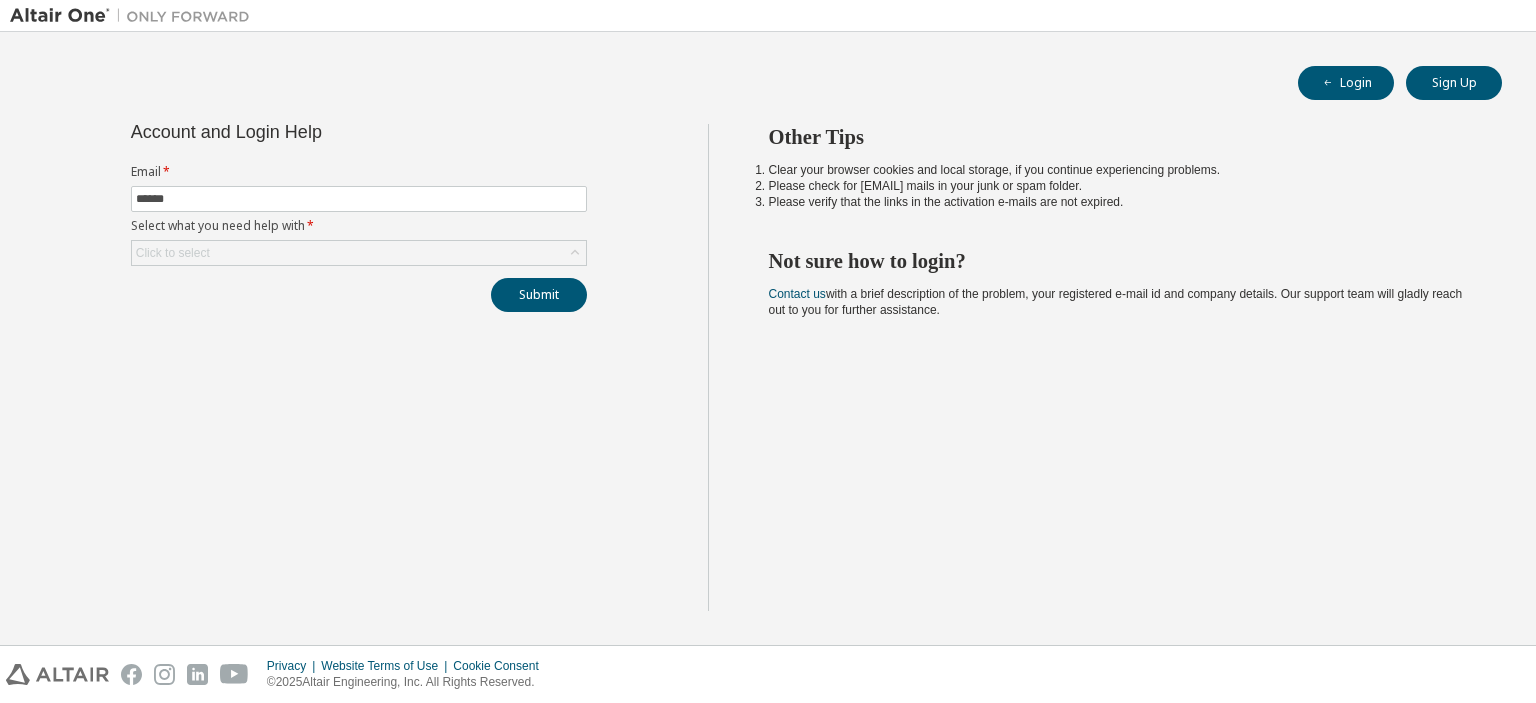 scroll, scrollTop: 0, scrollLeft: 0, axis: both 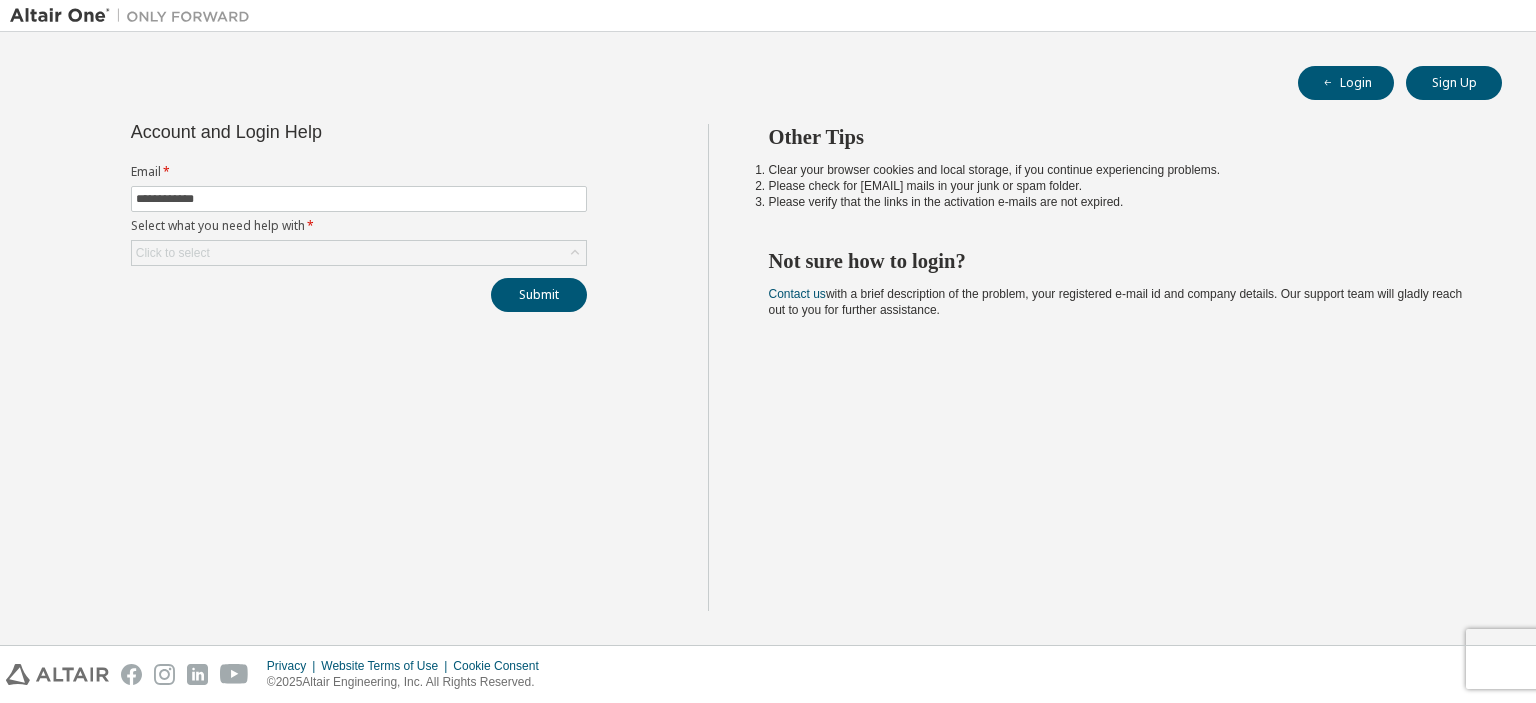 type on "**********" 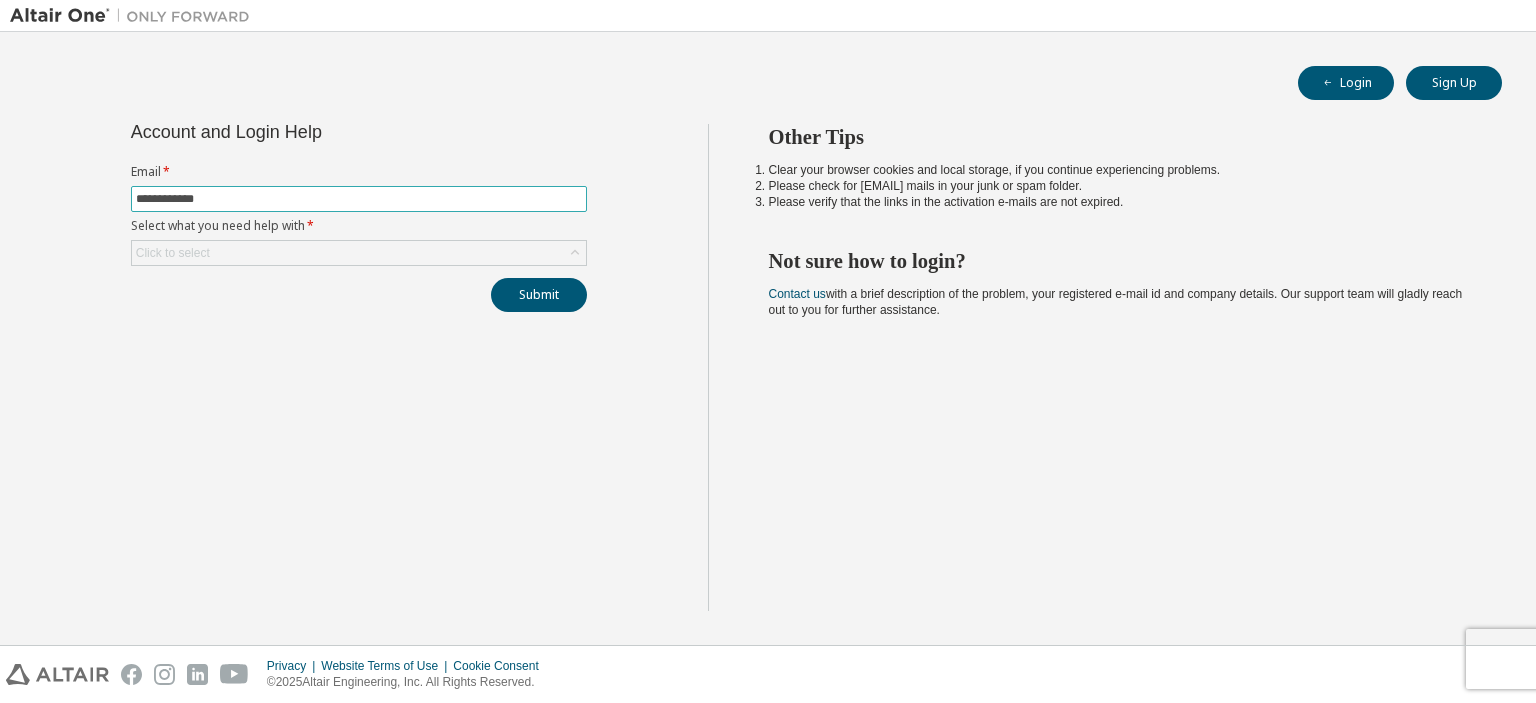 click on "**********" at bounding box center (359, 199) 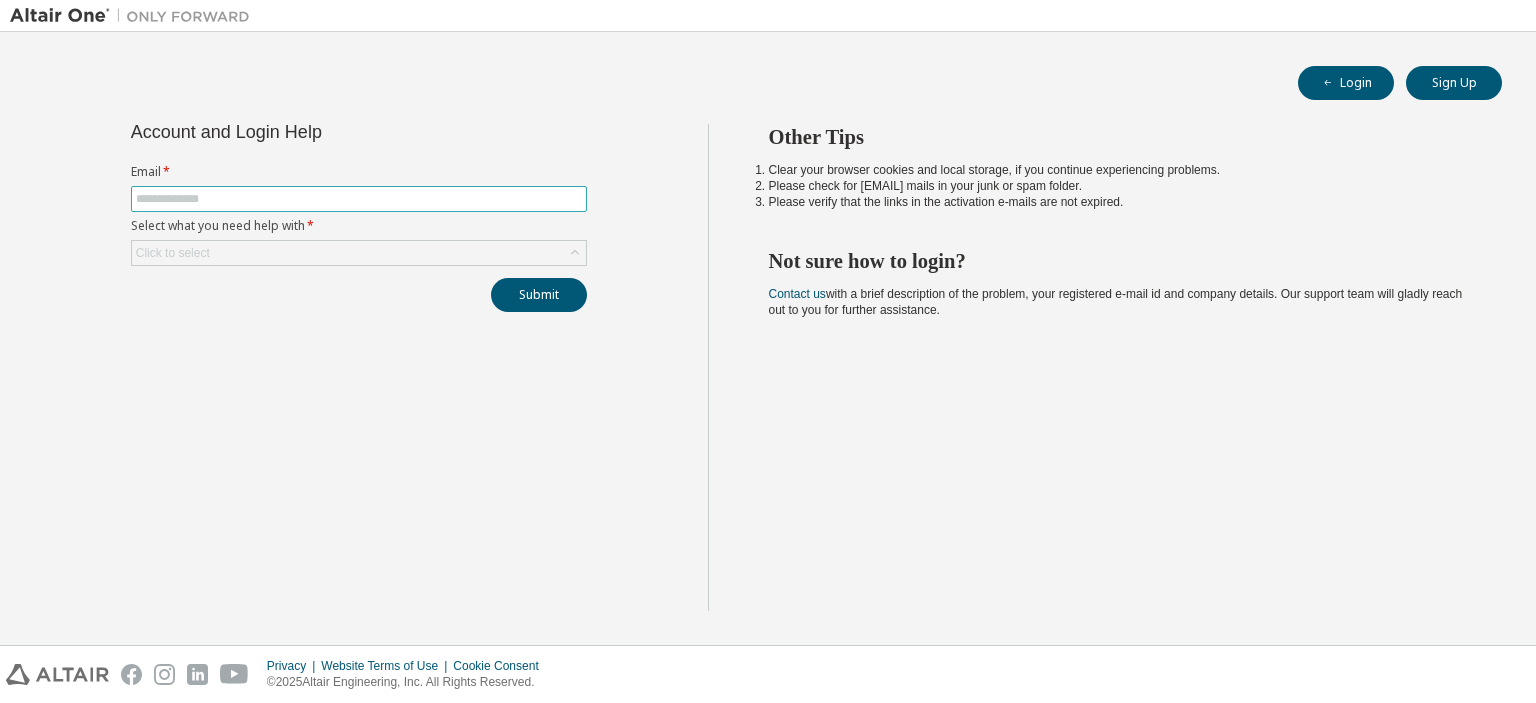 scroll, scrollTop: 0, scrollLeft: 0, axis: both 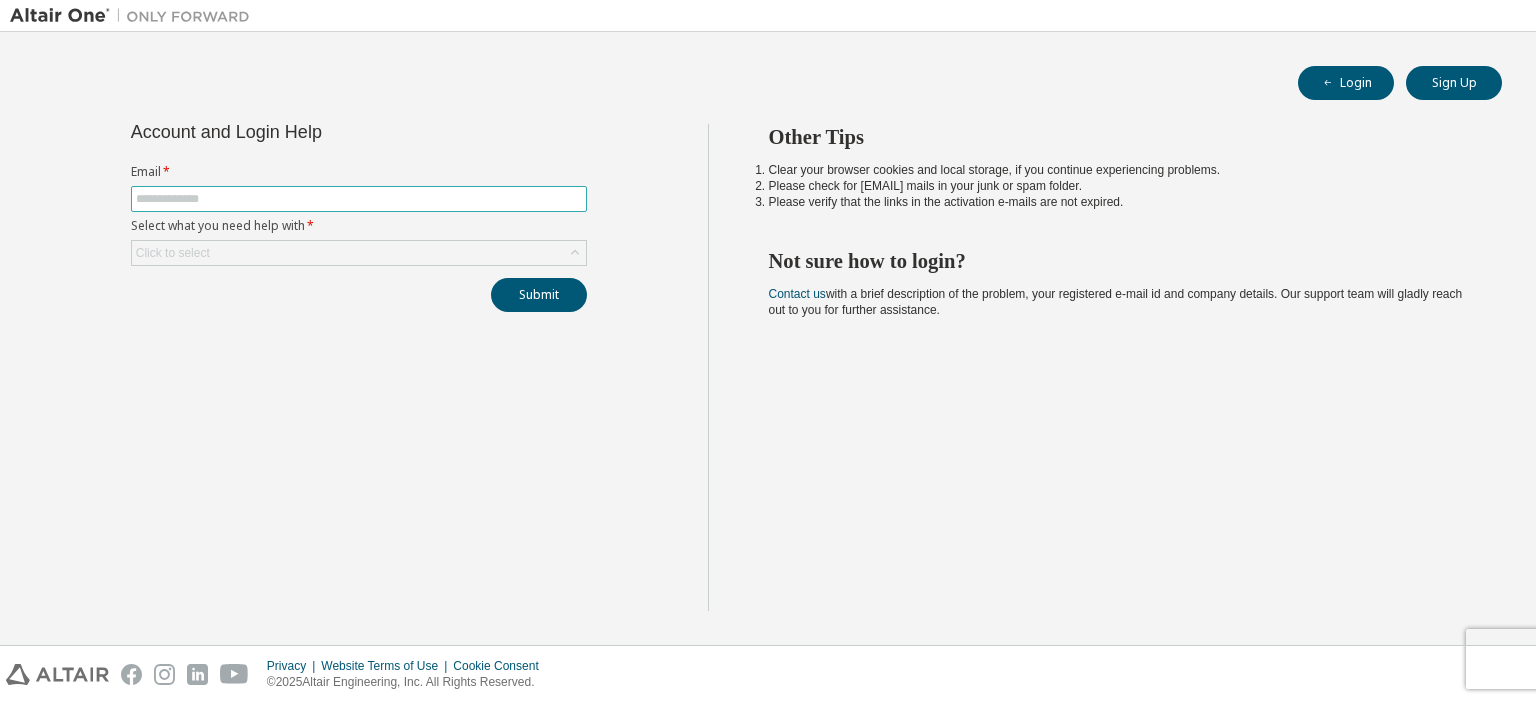 click at bounding box center (359, 199) 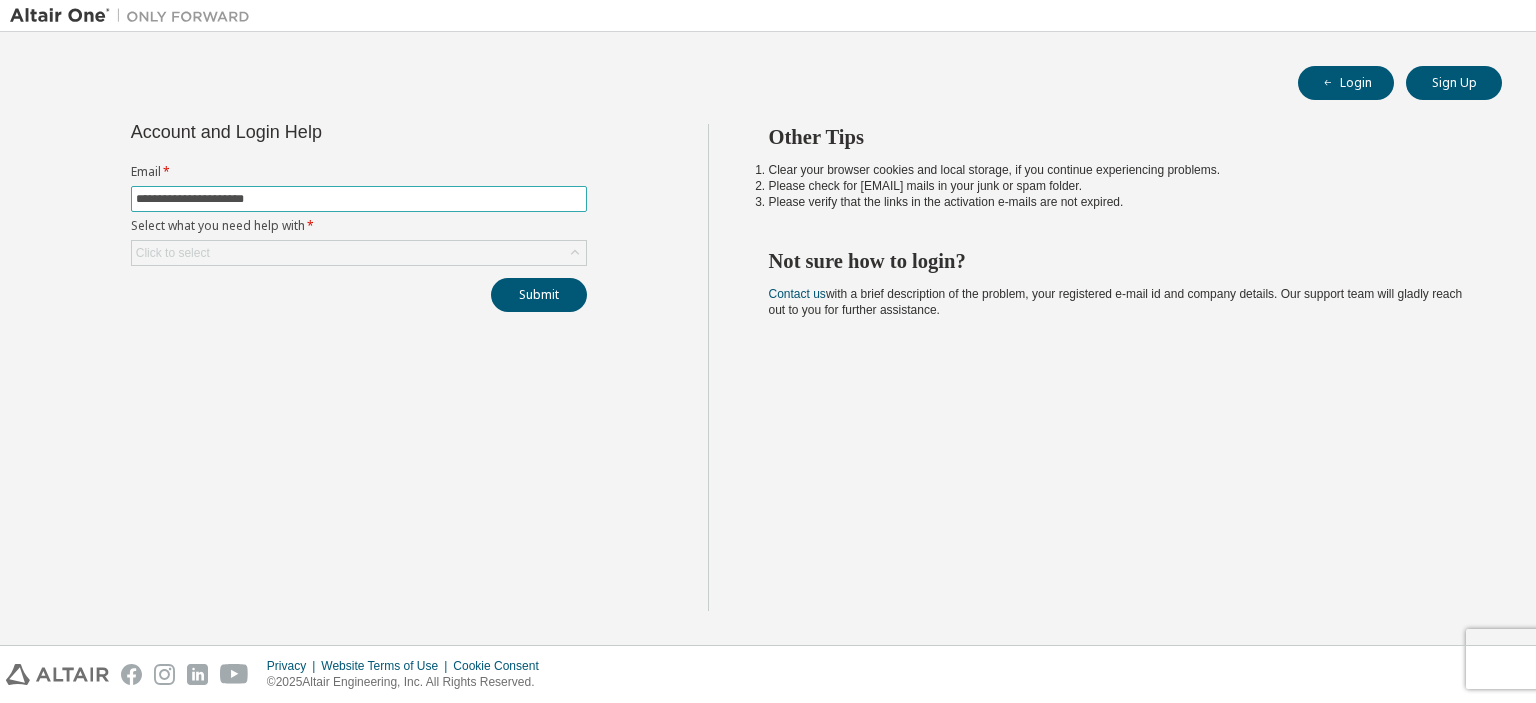 click on "**********" at bounding box center [359, 199] 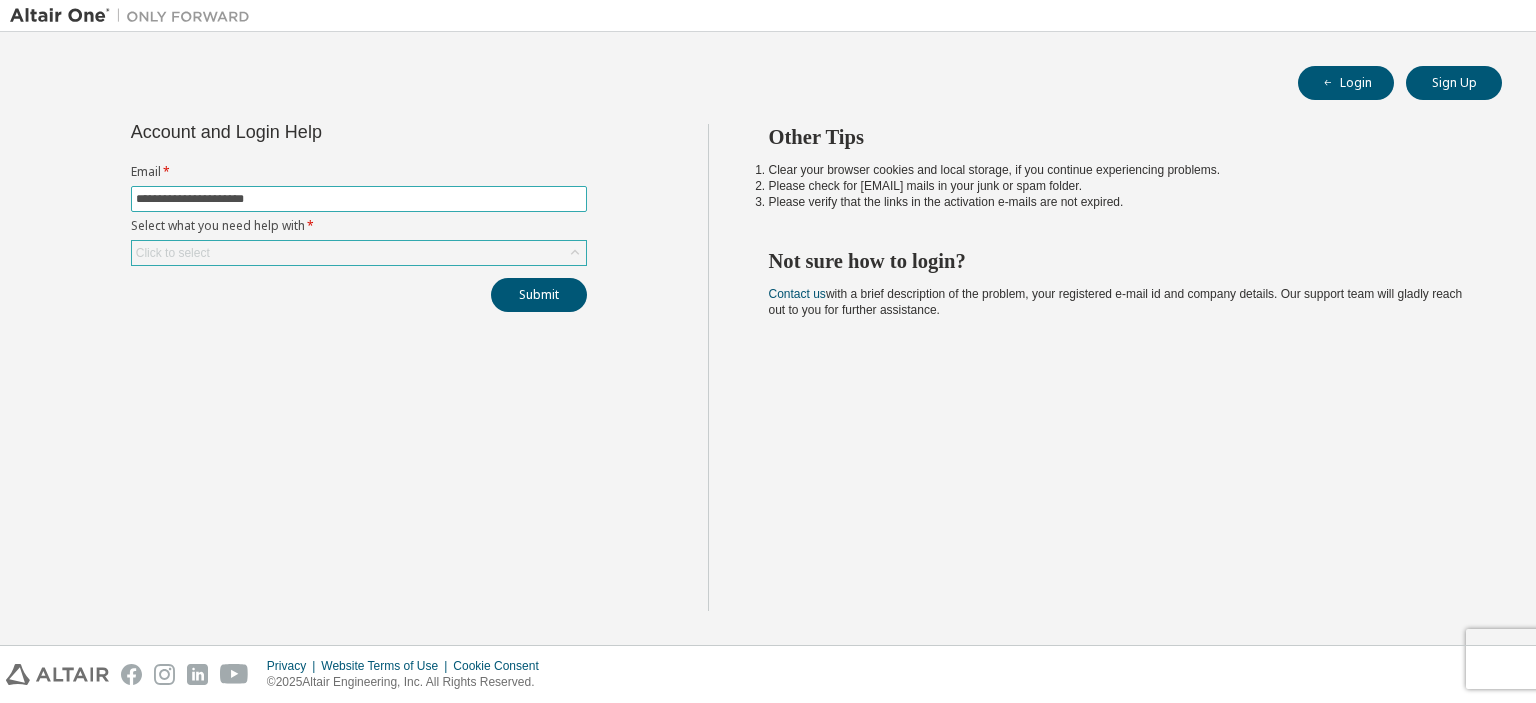 type on "**********" 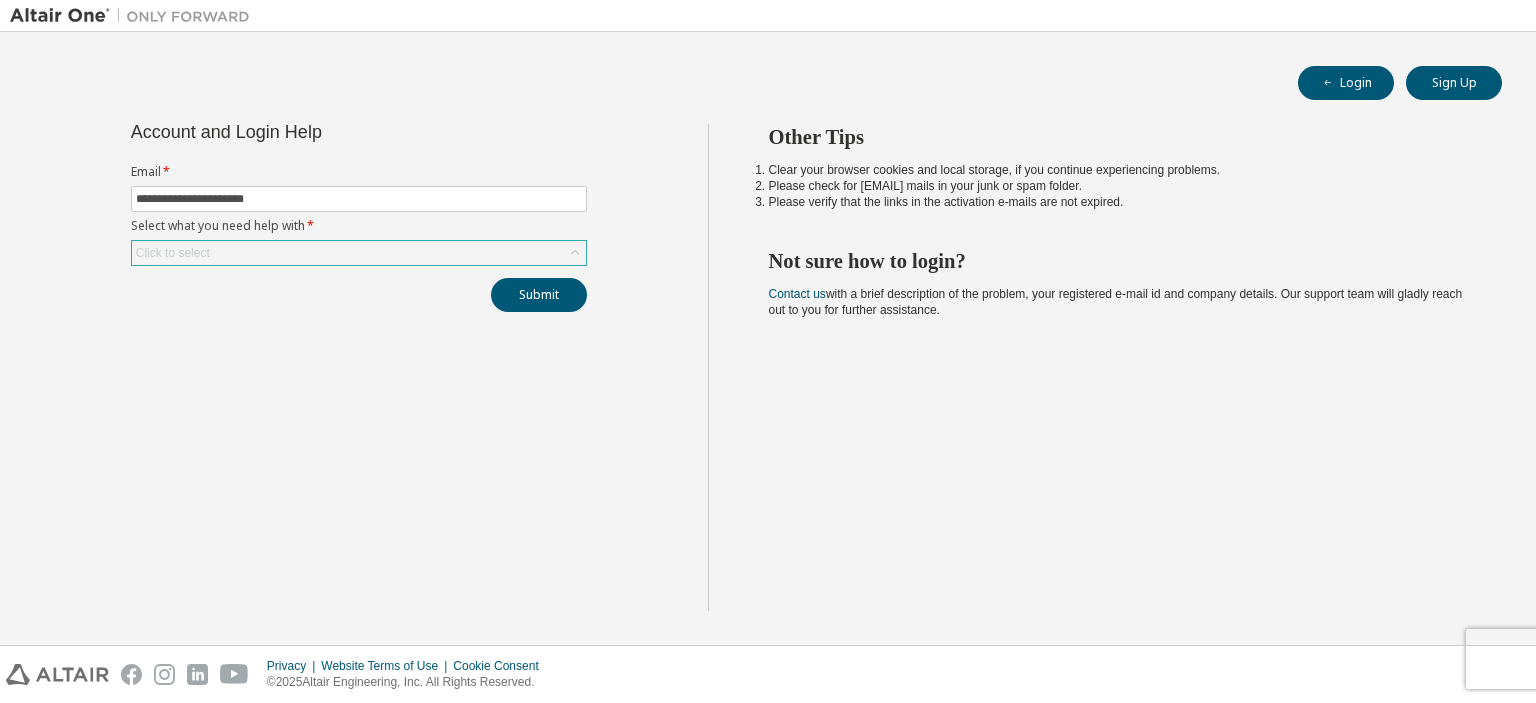click on "Click to select" at bounding box center (359, 253) 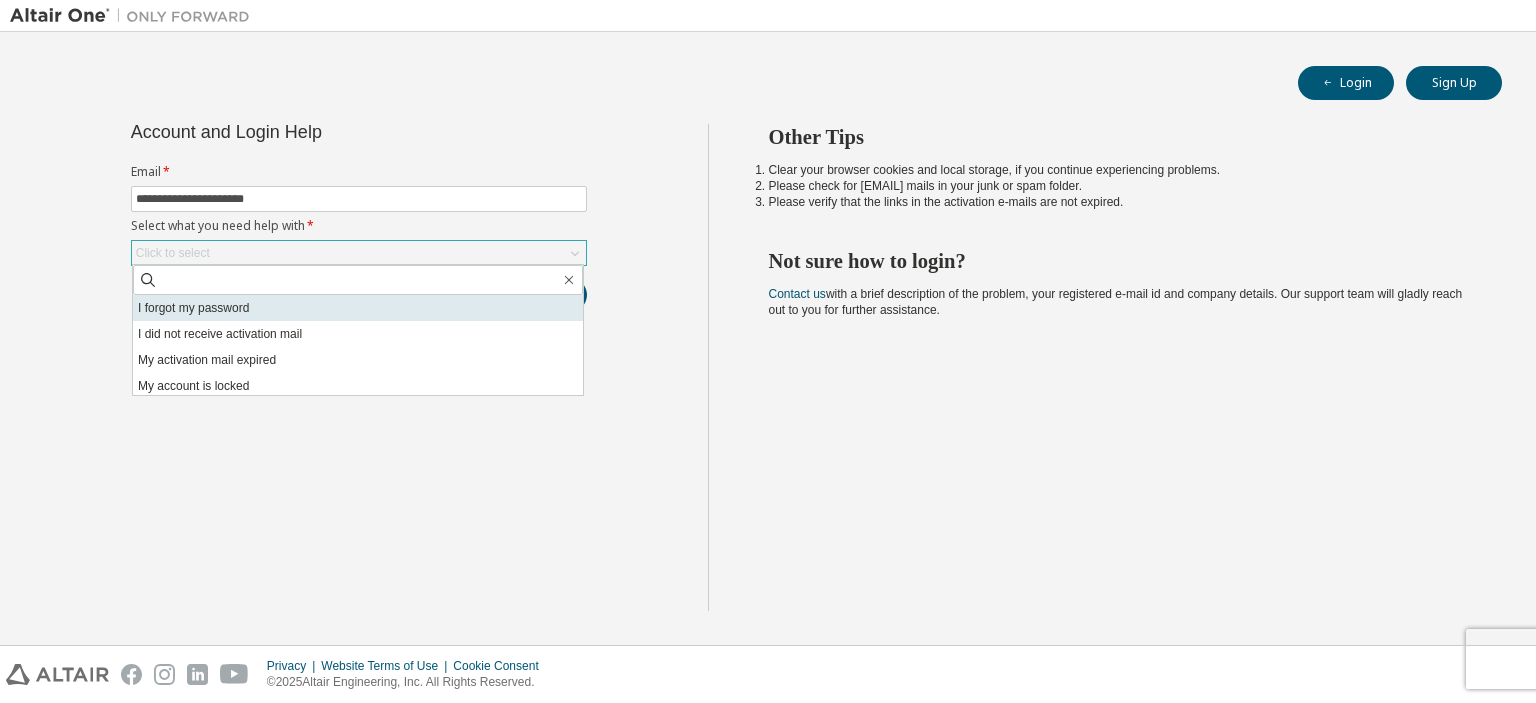 click on "I forgot my password" at bounding box center [358, 308] 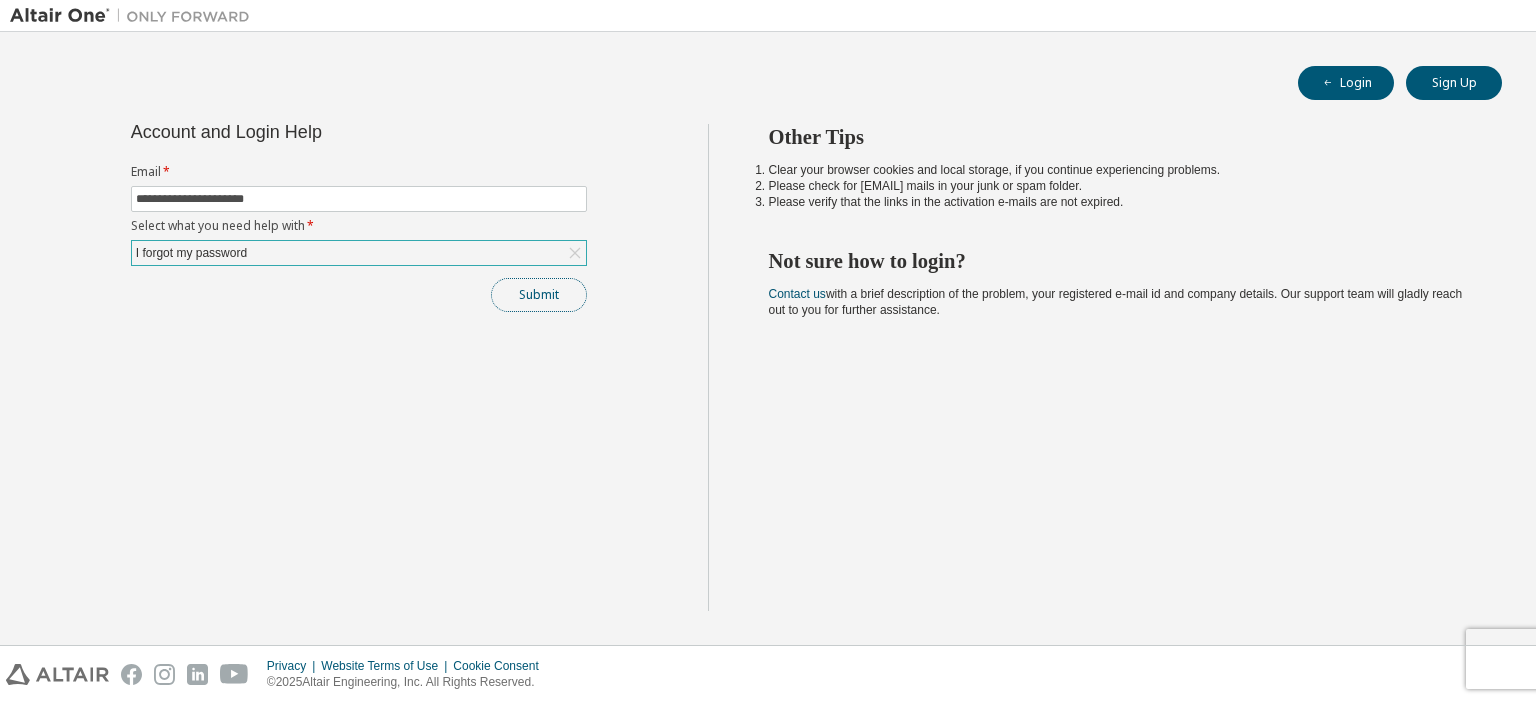 click on "Submit" at bounding box center [539, 295] 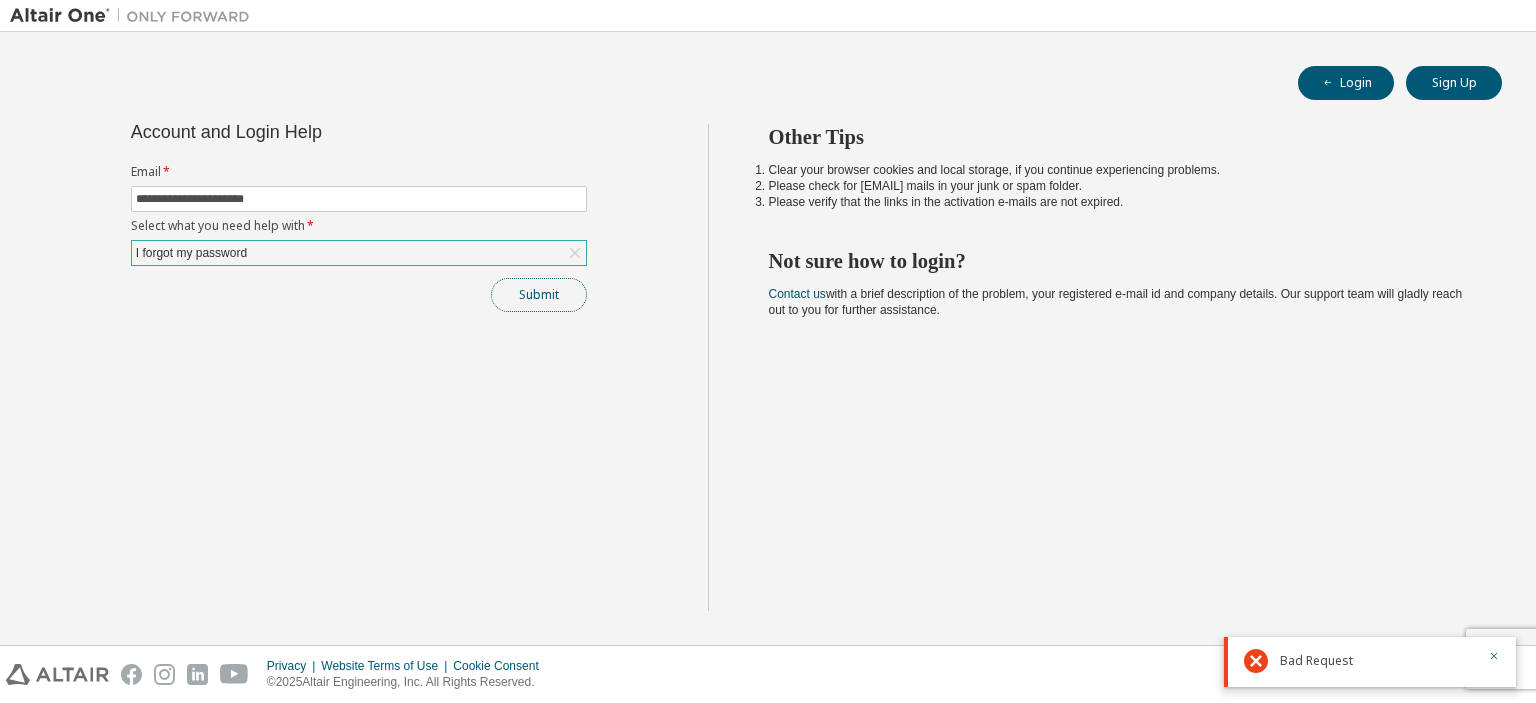 click on "Submit" at bounding box center (539, 295) 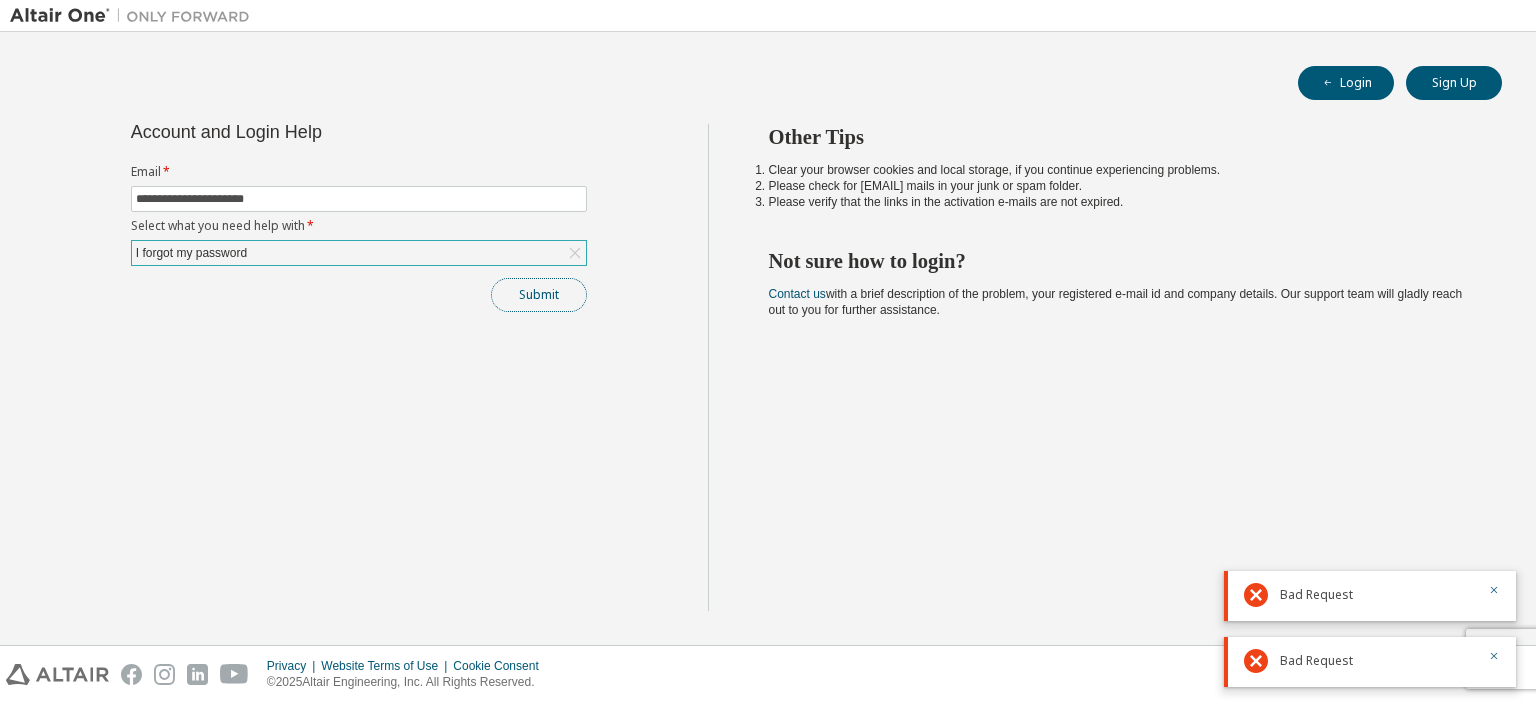 click on "Submit" at bounding box center (539, 295) 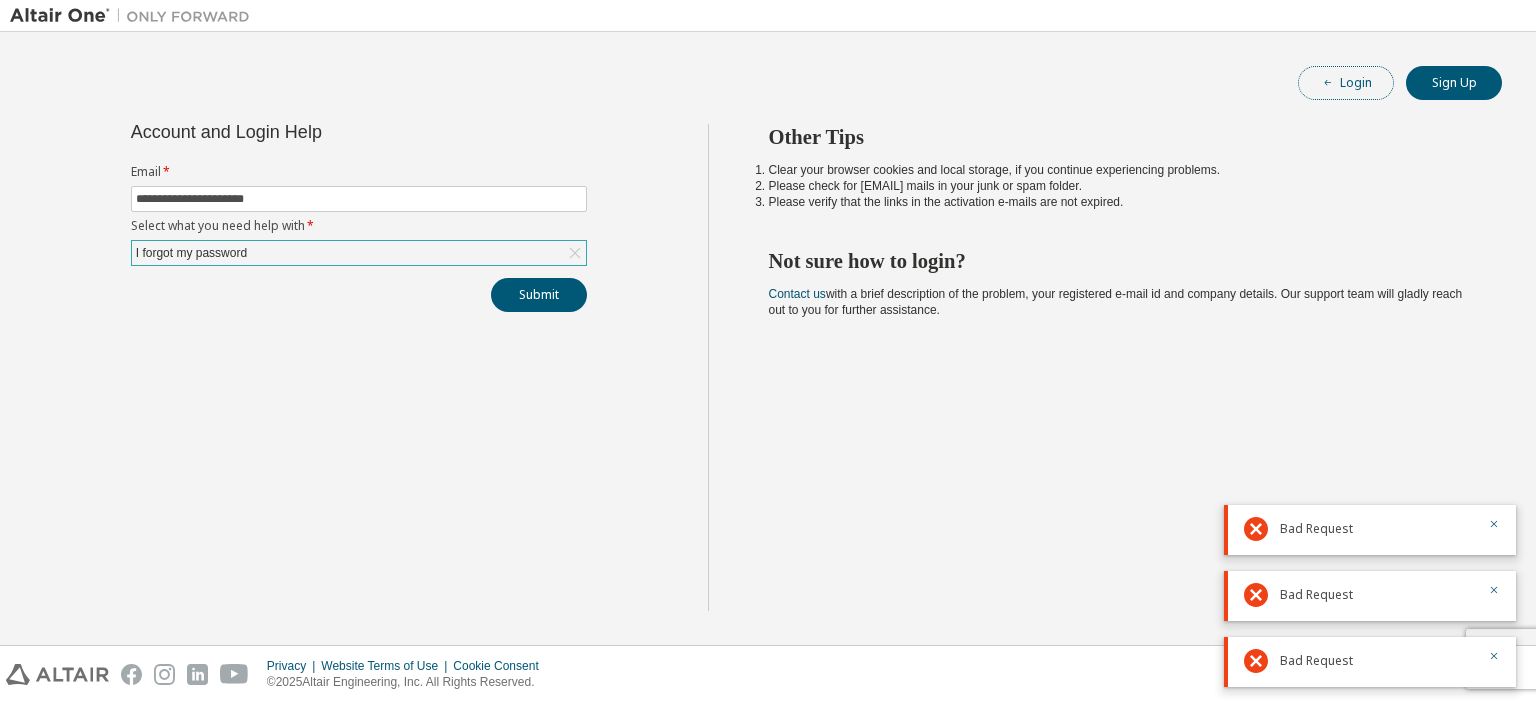 click on "Login" at bounding box center [1346, 83] 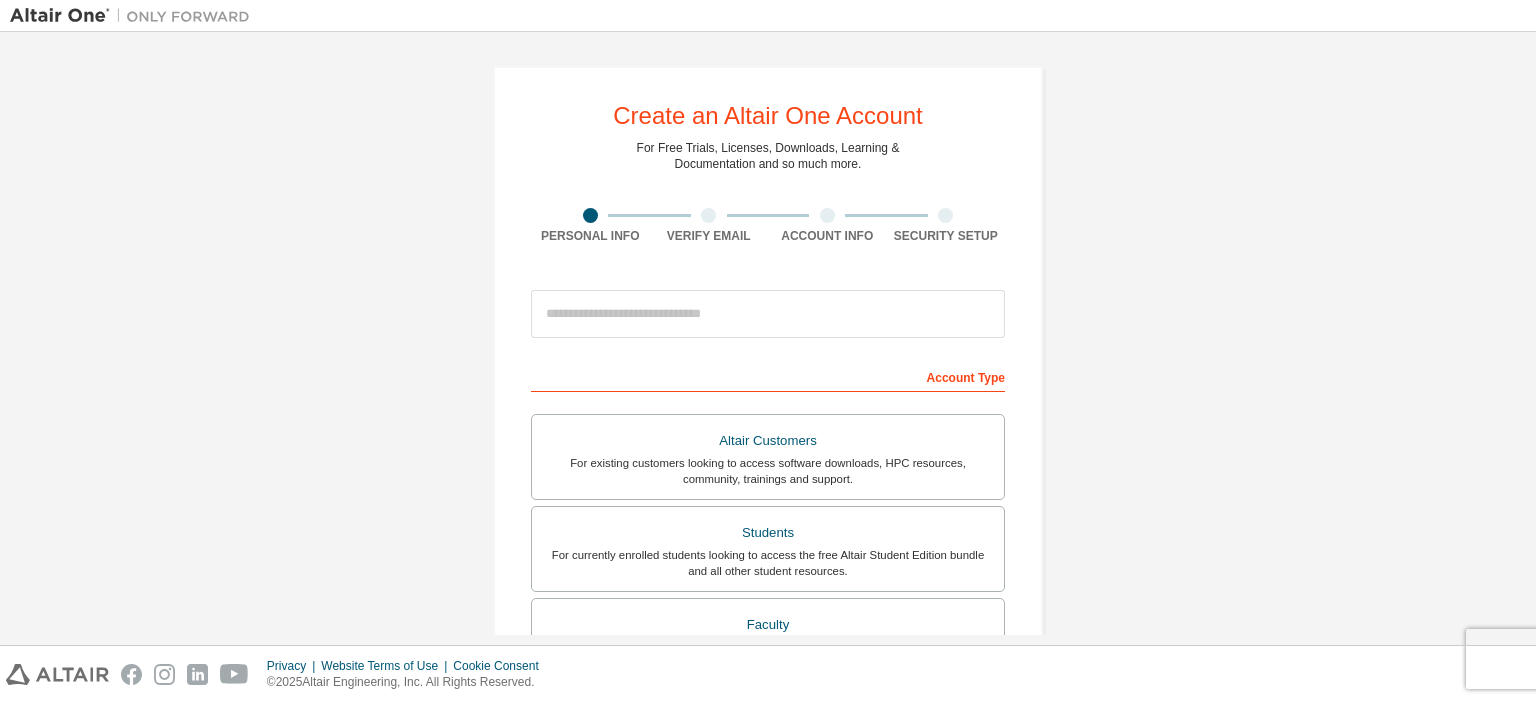 scroll, scrollTop: 0, scrollLeft: 0, axis: both 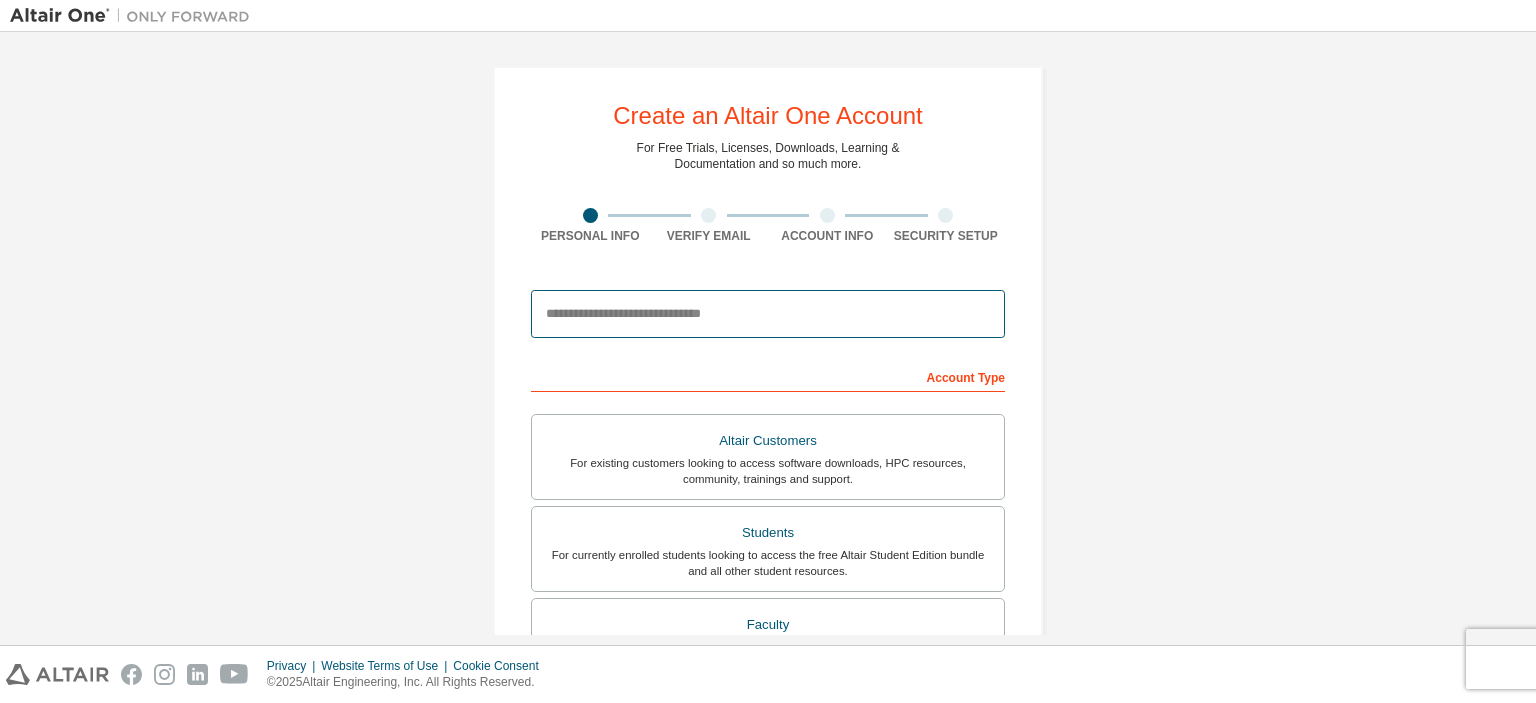 click at bounding box center (768, 314) 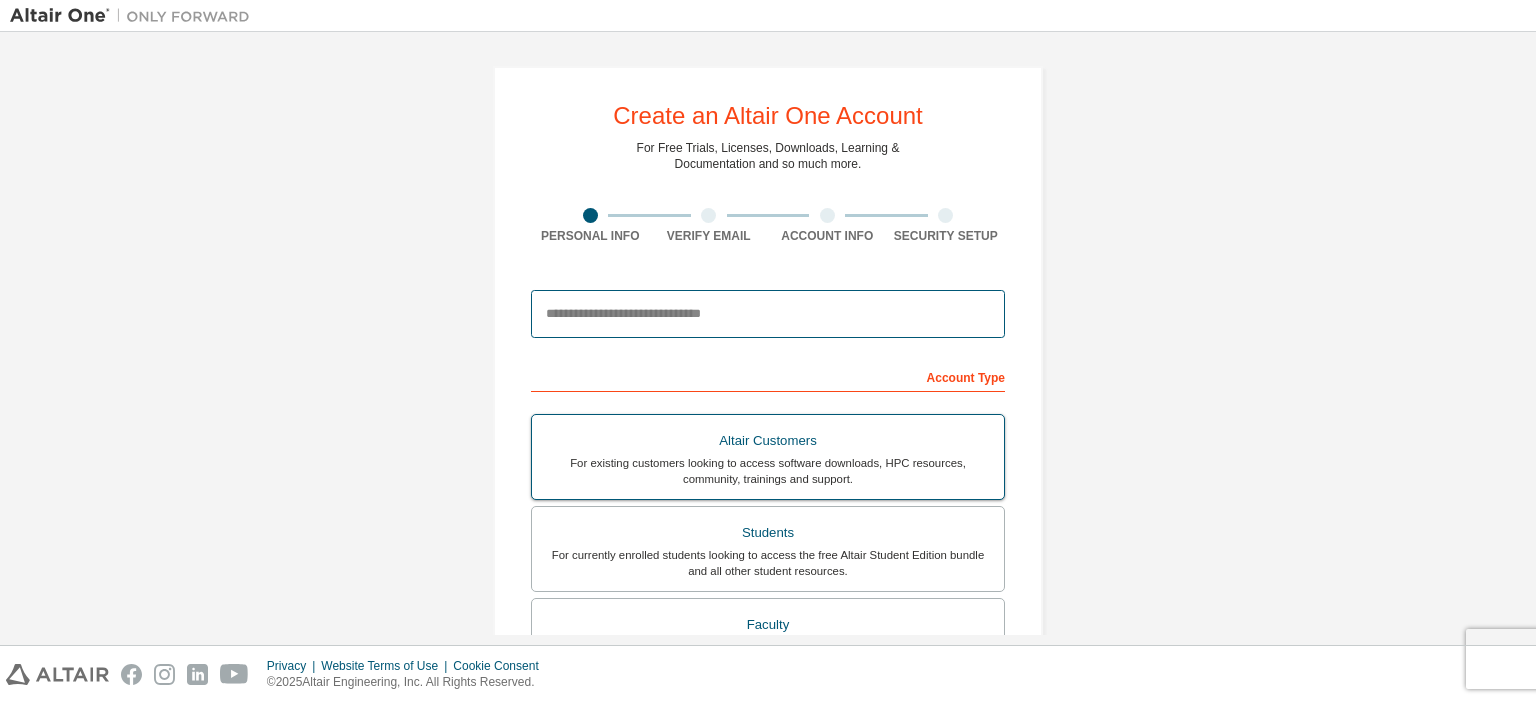 type on "**********" 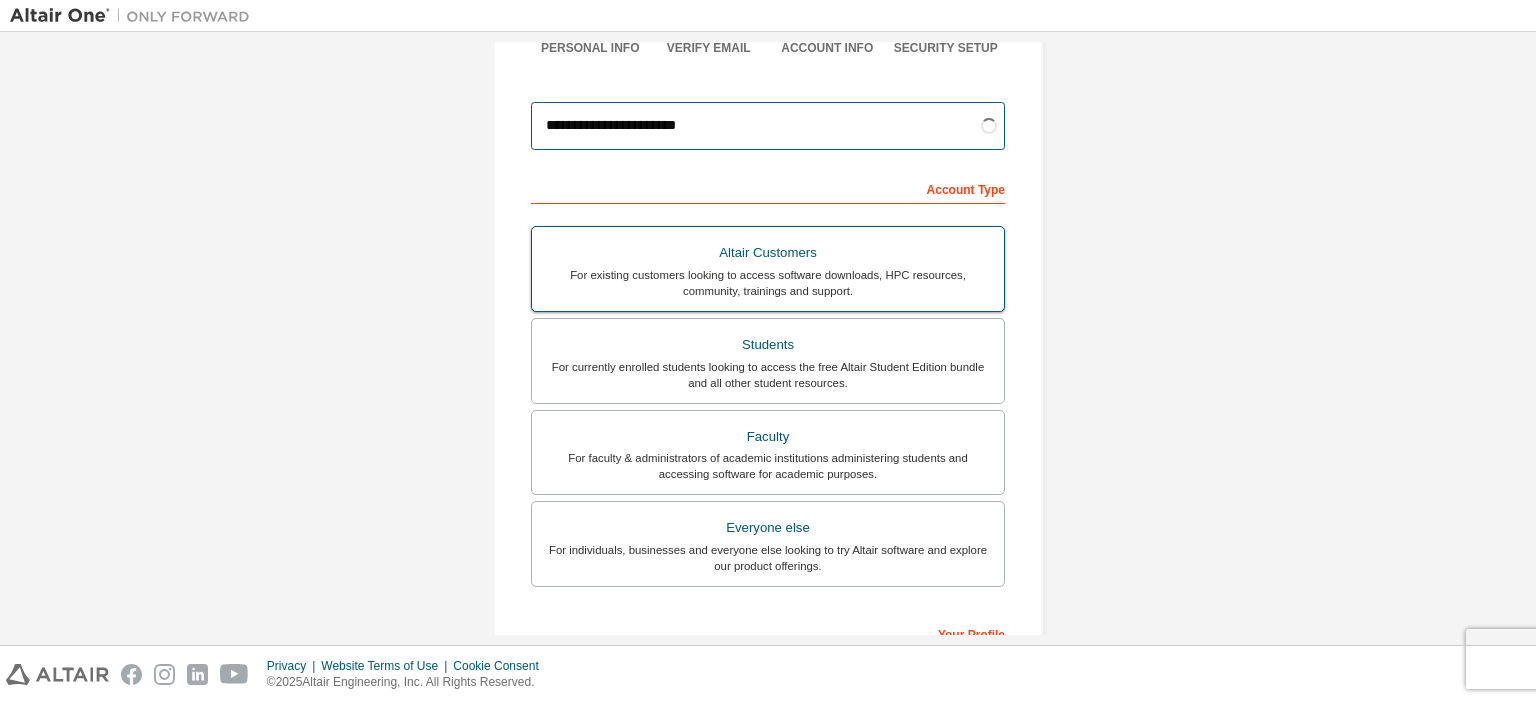 scroll, scrollTop: 202, scrollLeft: 0, axis: vertical 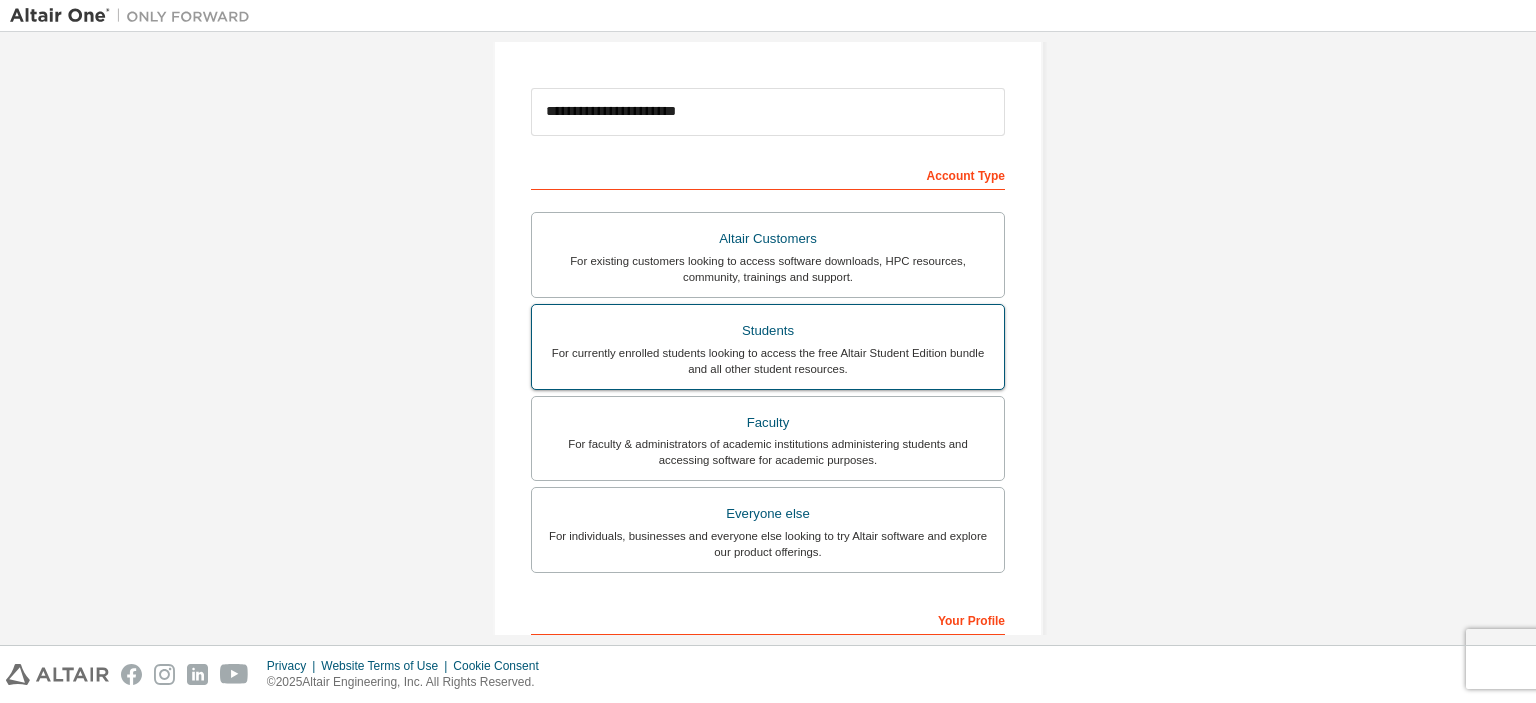 click on "Students For currently enrolled students looking to access the free Altair Student Edition bundle and all other student resources." at bounding box center [768, 347] 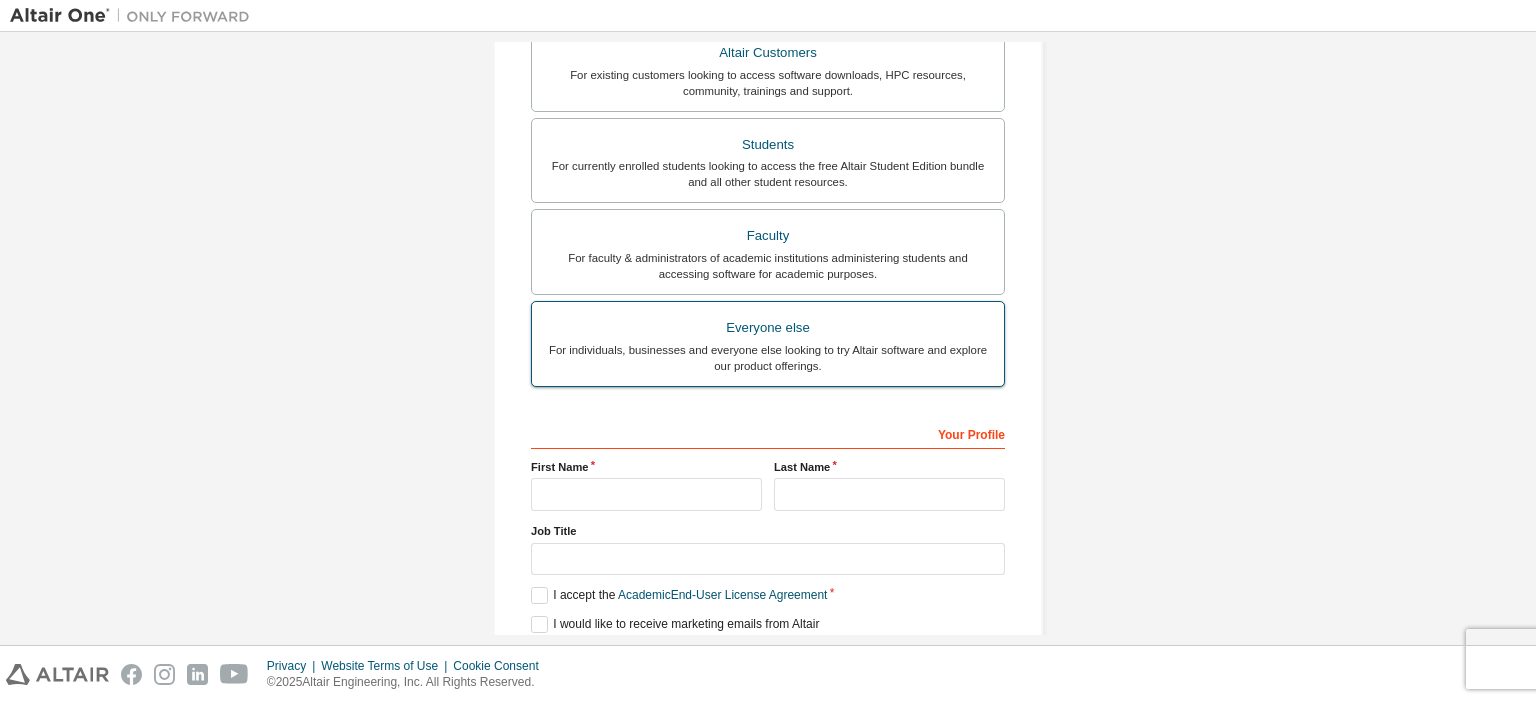 scroll, scrollTop: 530, scrollLeft: 0, axis: vertical 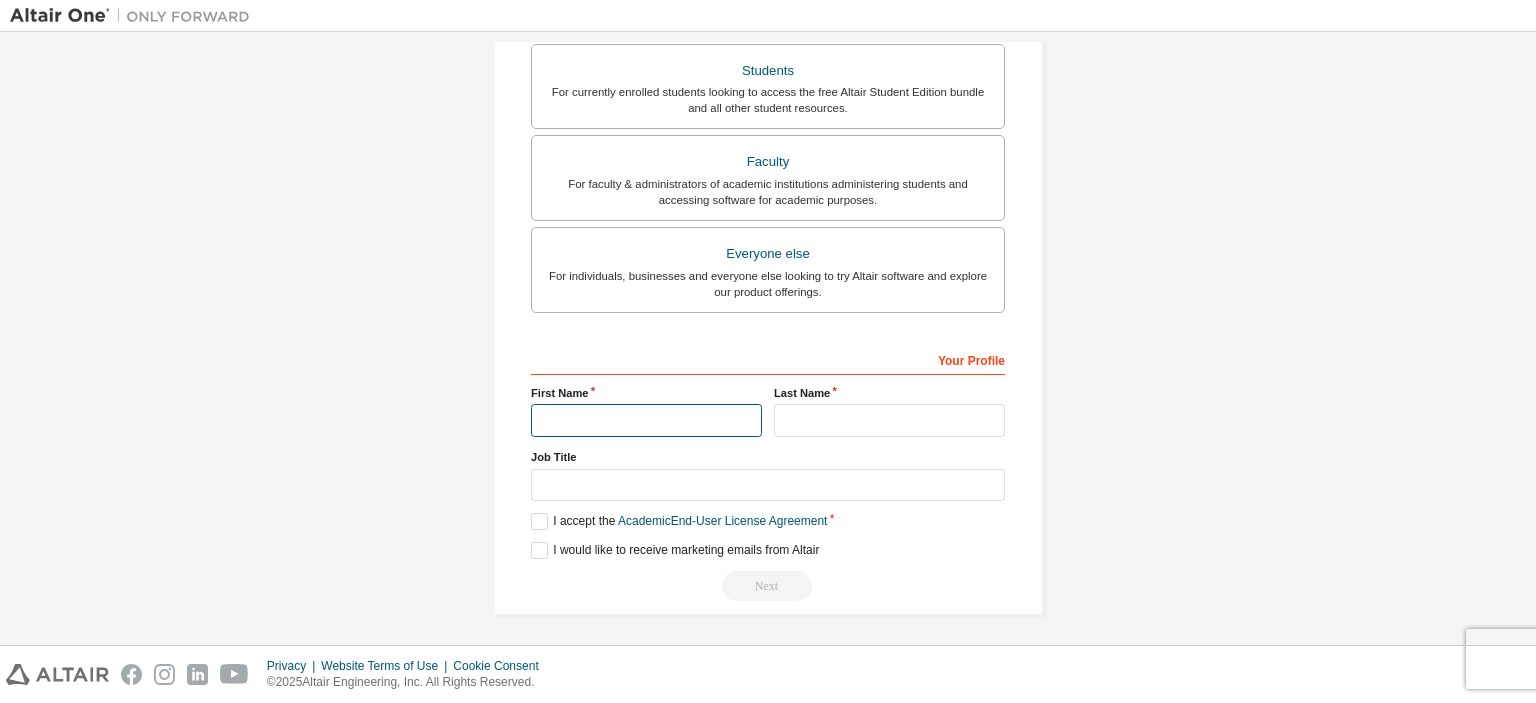 click at bounding box center [646, 420] 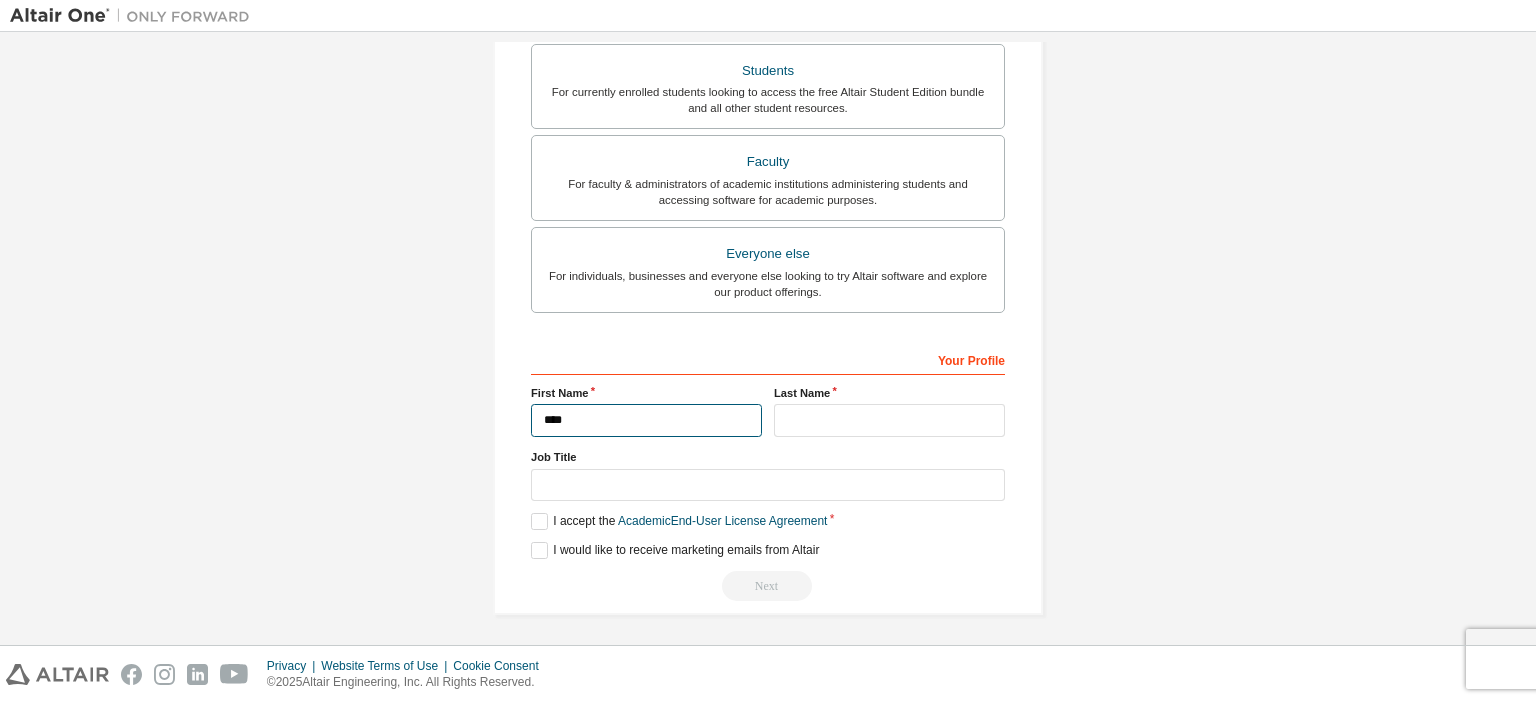 type on "****" 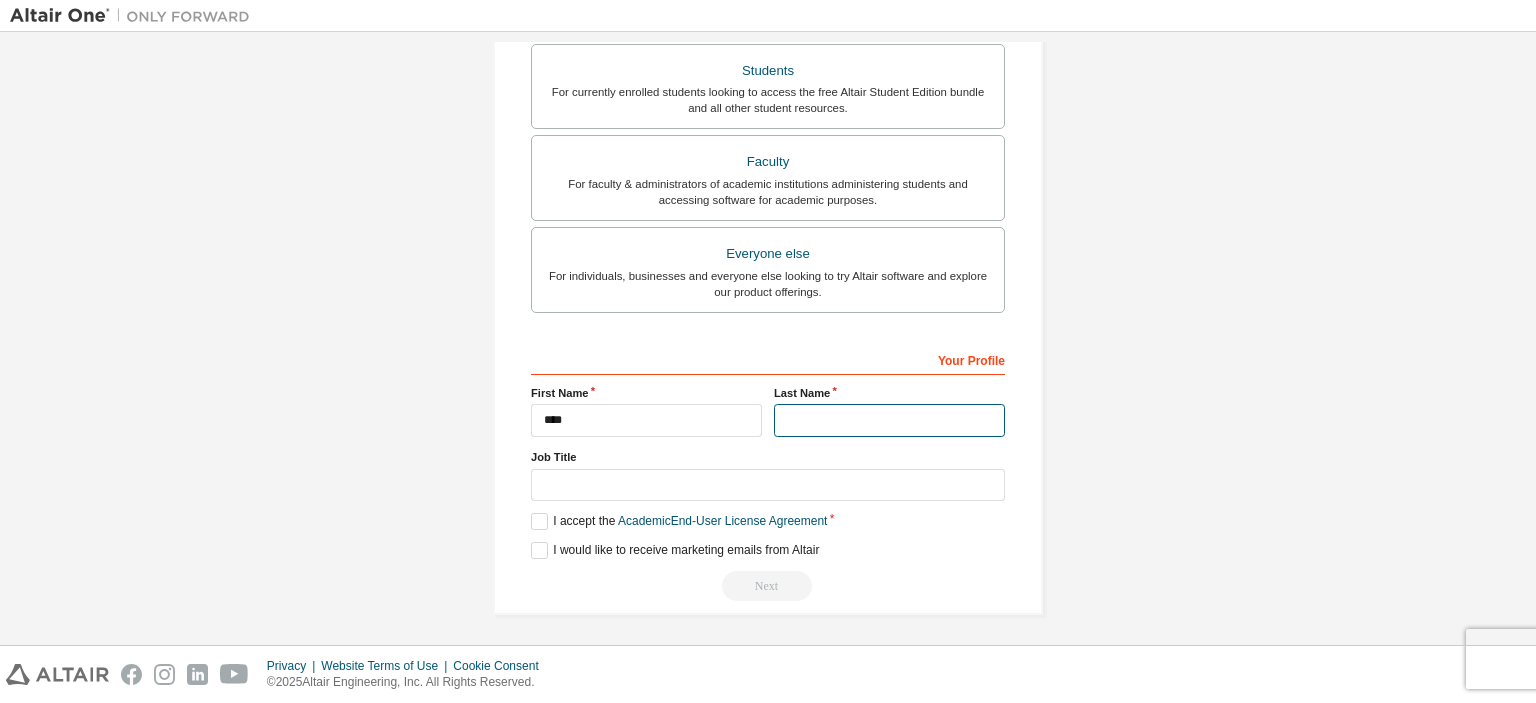 click at bounding box center [889, 420] 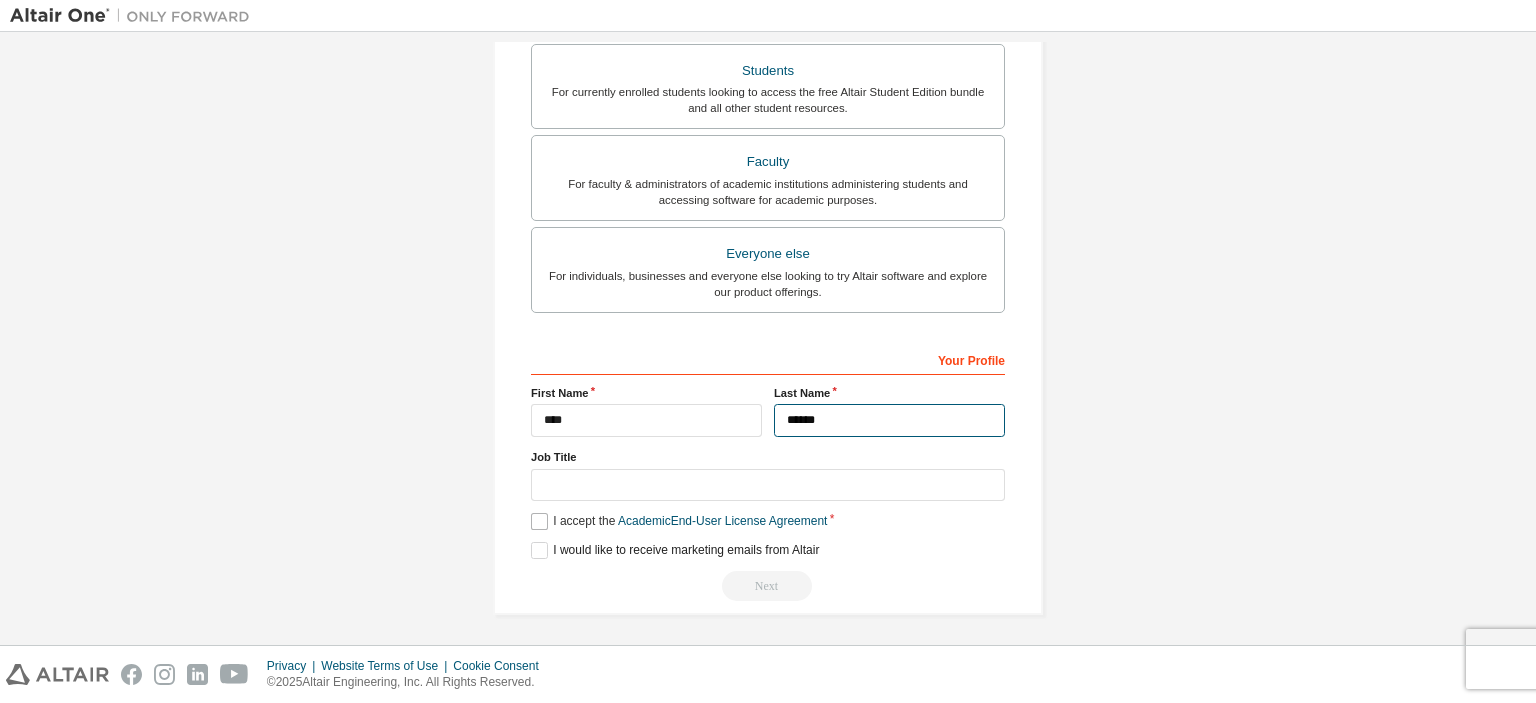 type on "******" 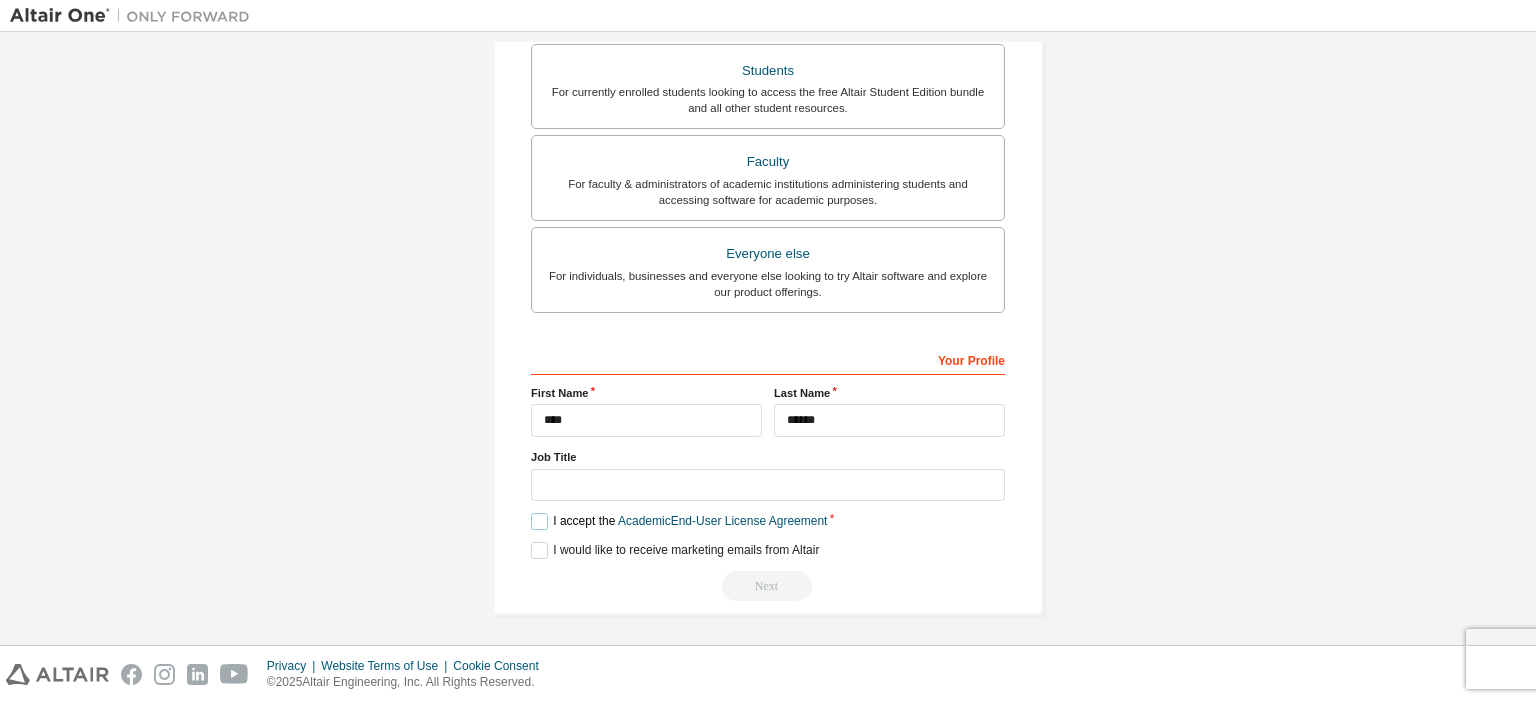 click on "I accept the   Academic   End-User License Agreement" at bounding box center (679, 521) 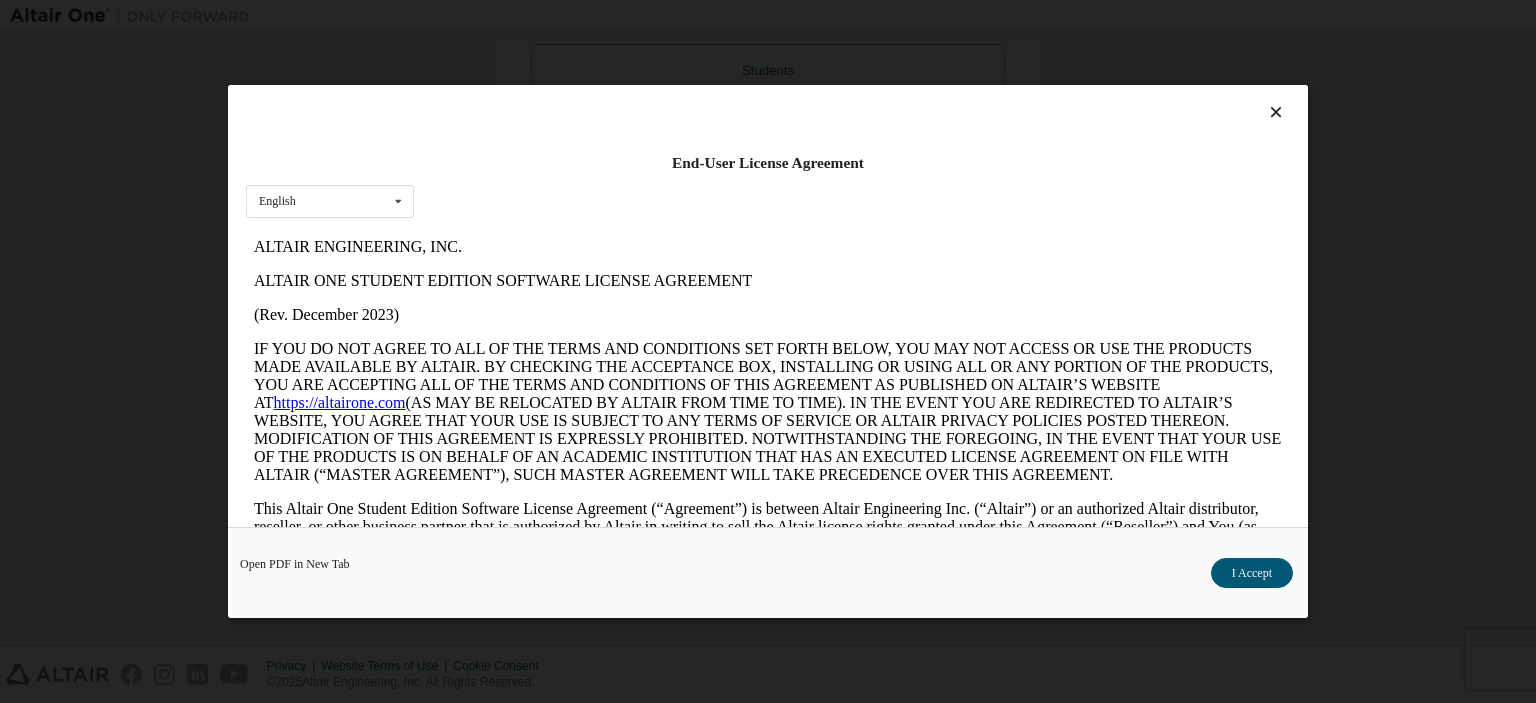 scroll, scrollTop: 0, scrollLeft: 0, axis: both 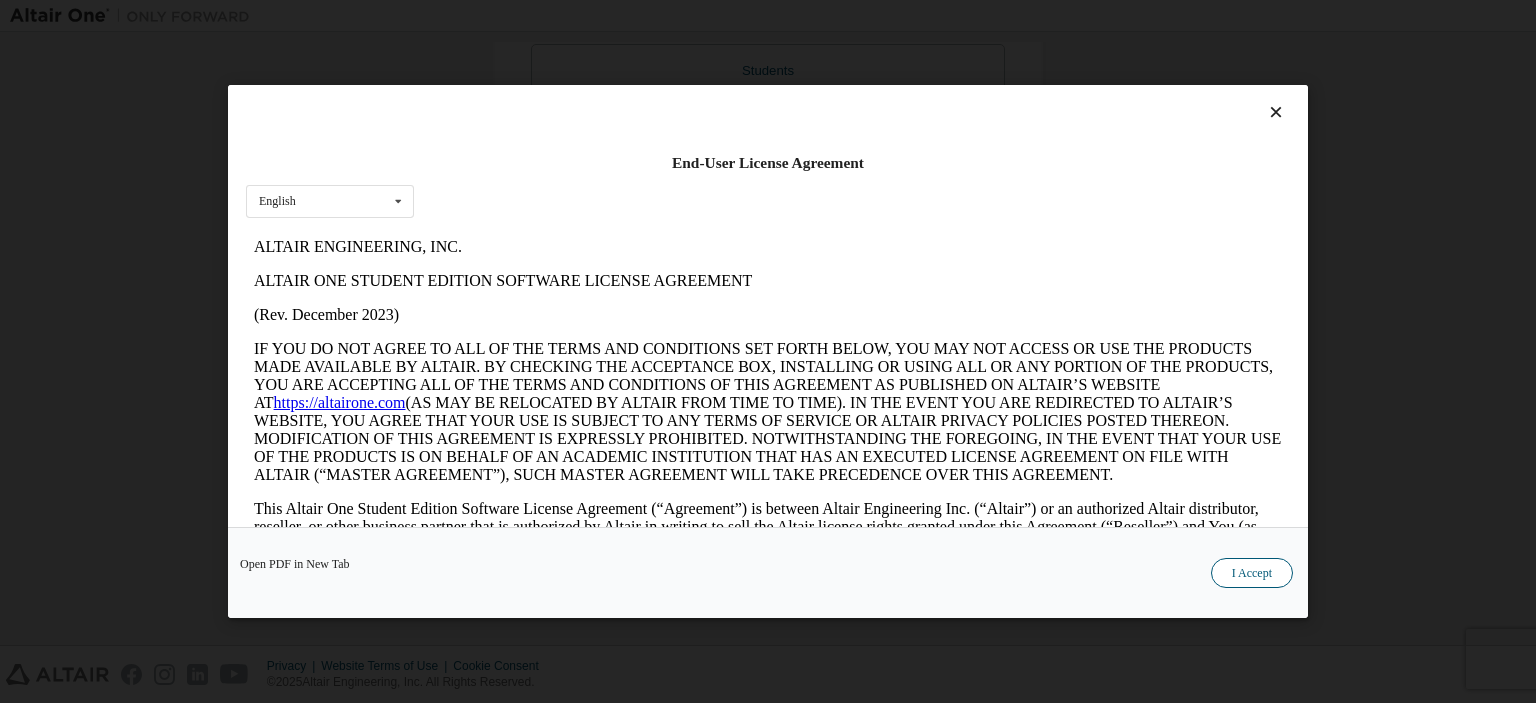 click on "I Accept" at bounding box center (1252, 573) 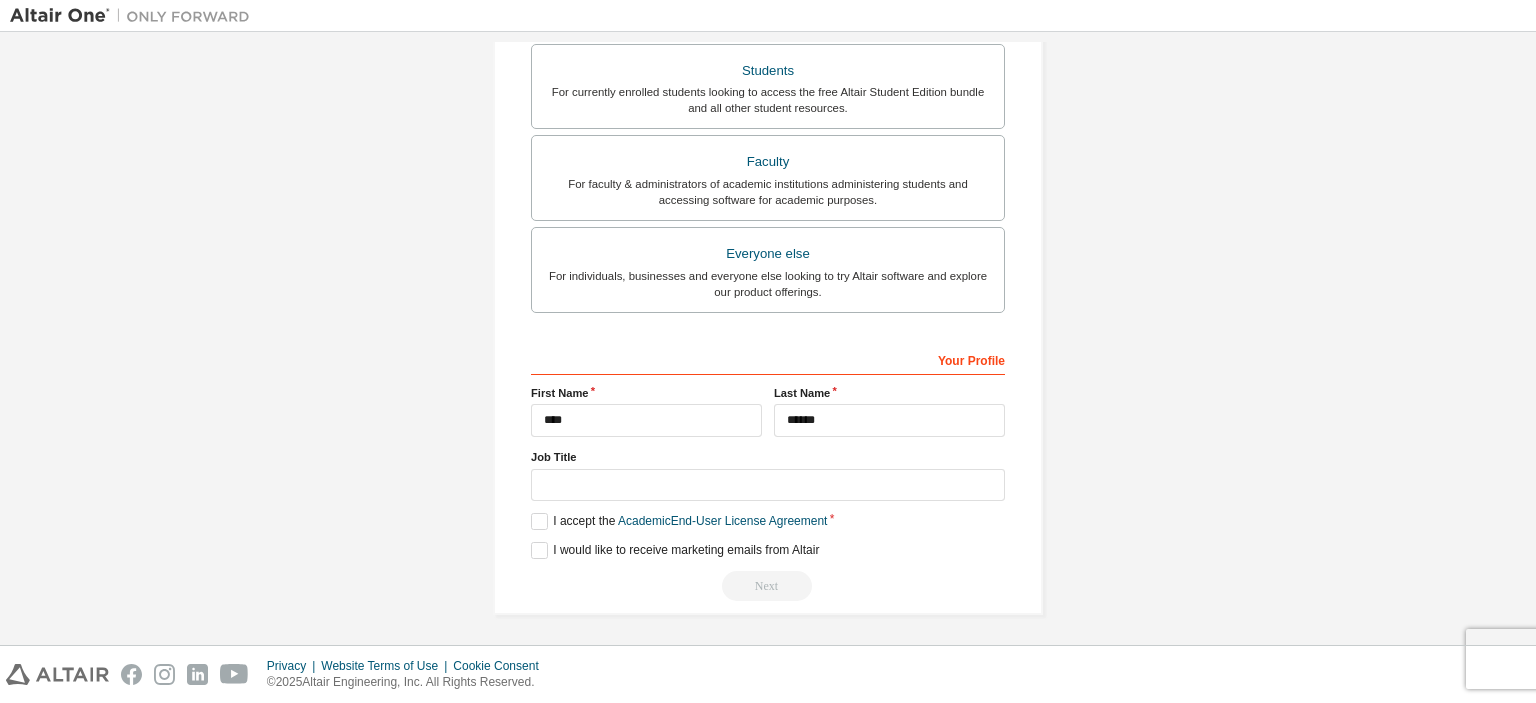 click on "Next" at bounding box center (768, 586) 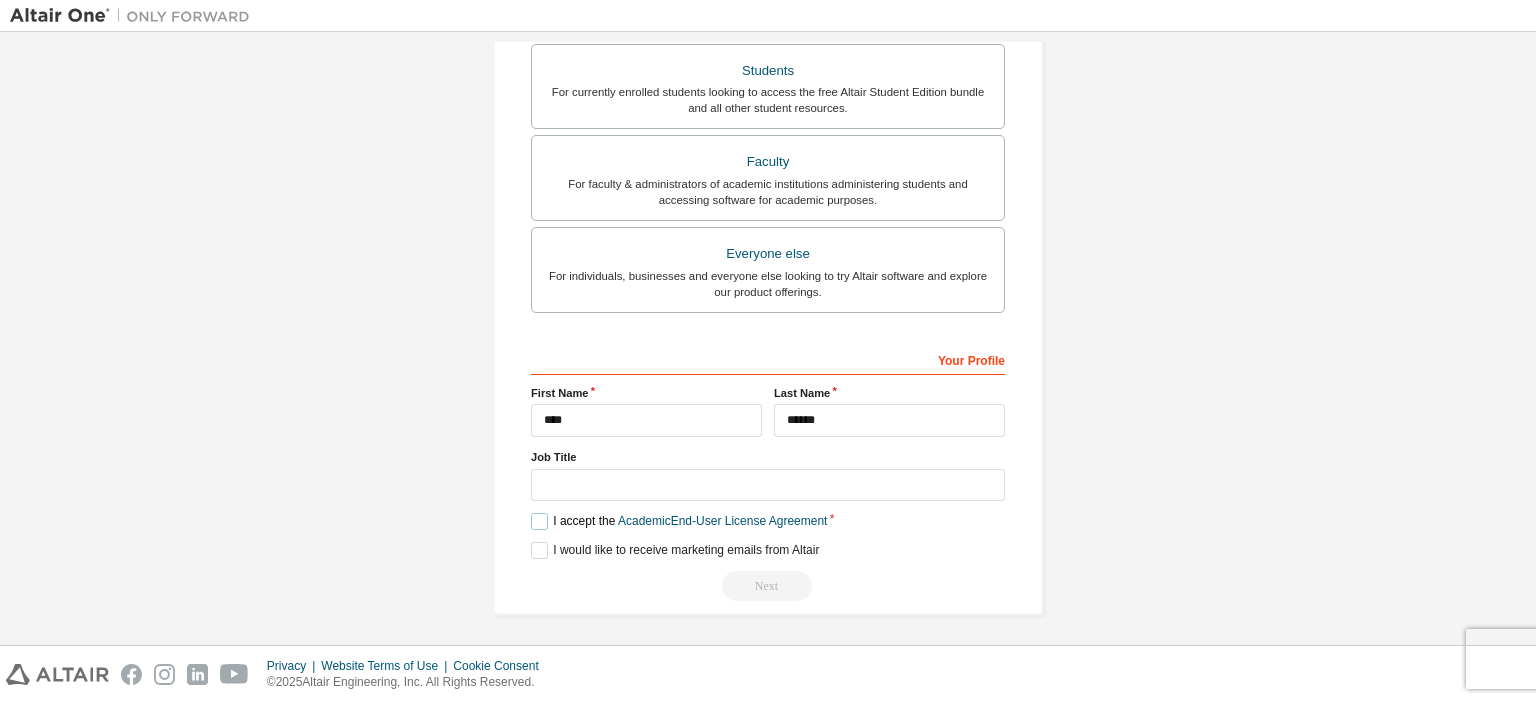 click on "I accept the   Academic   End-User License Agreement" at bounding box center (679, 521) 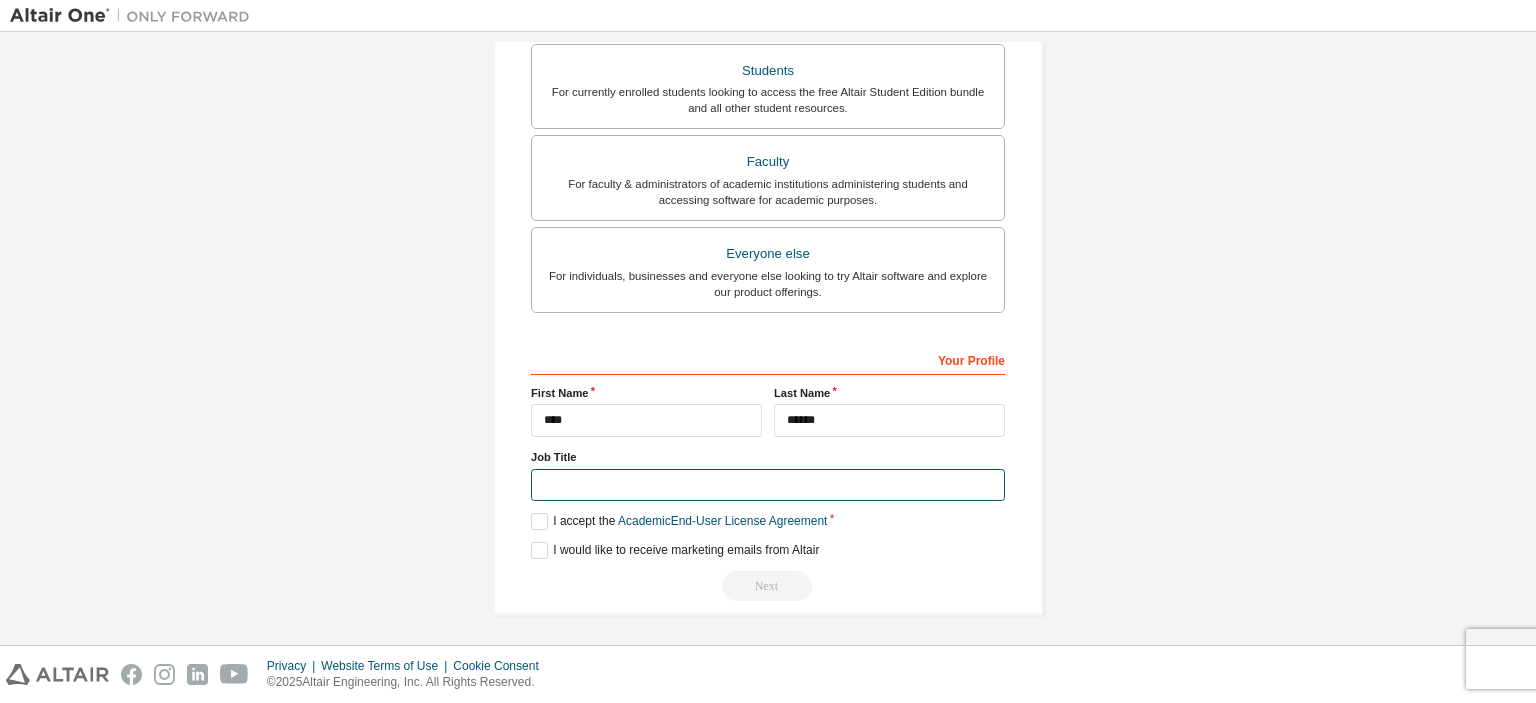 click at bounding box center [768, 485] 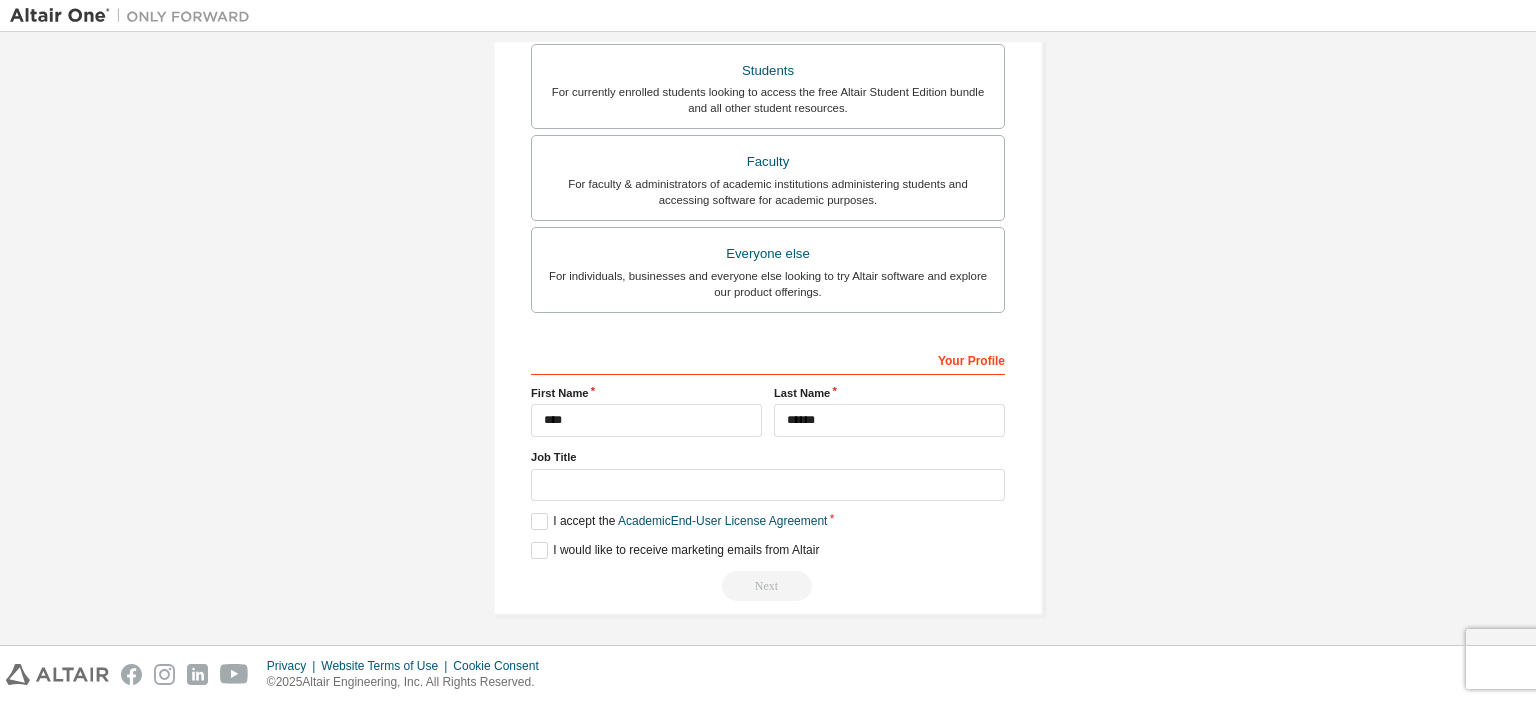 click on "**********" at bounding box center (768, 472) 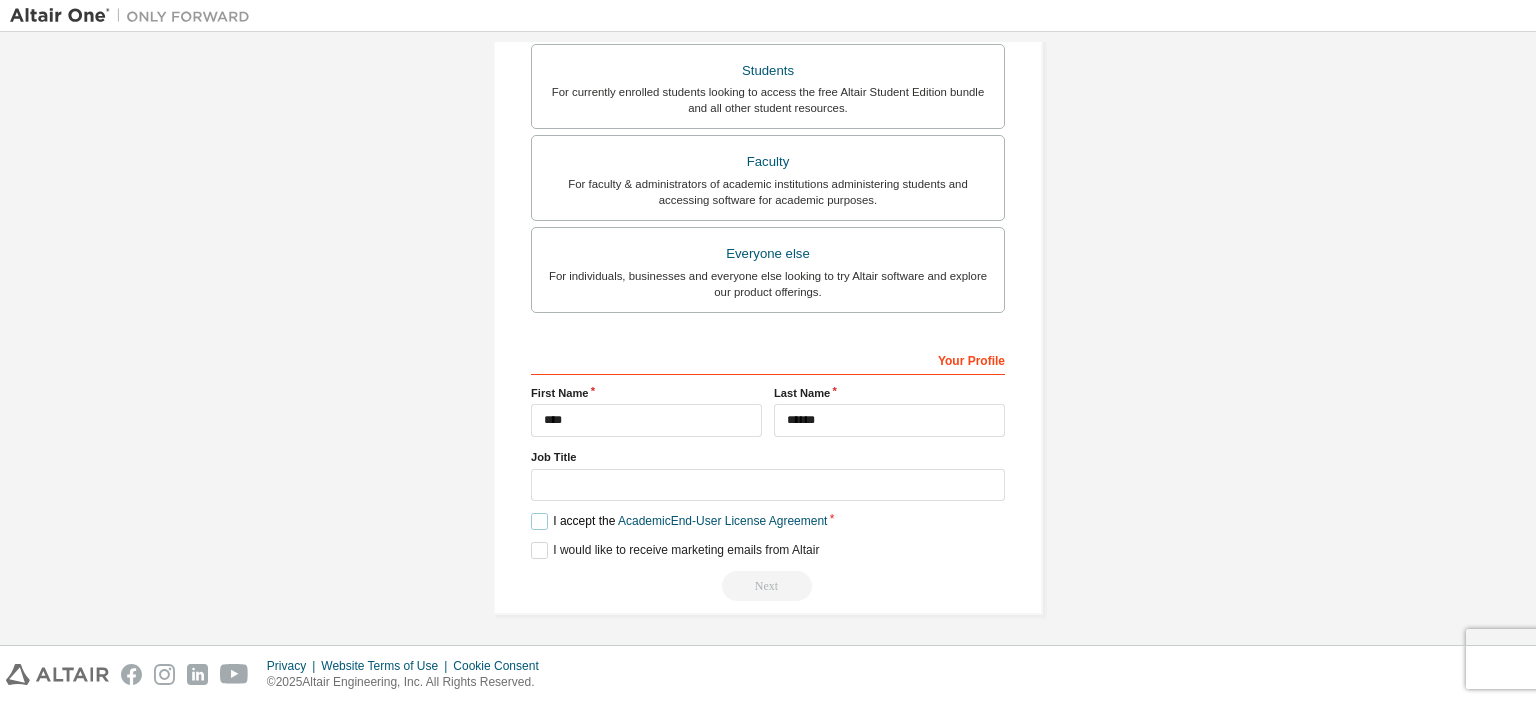 click on "I accept the   Academic   End-User License Agreement" at bounding box center [679, 521] 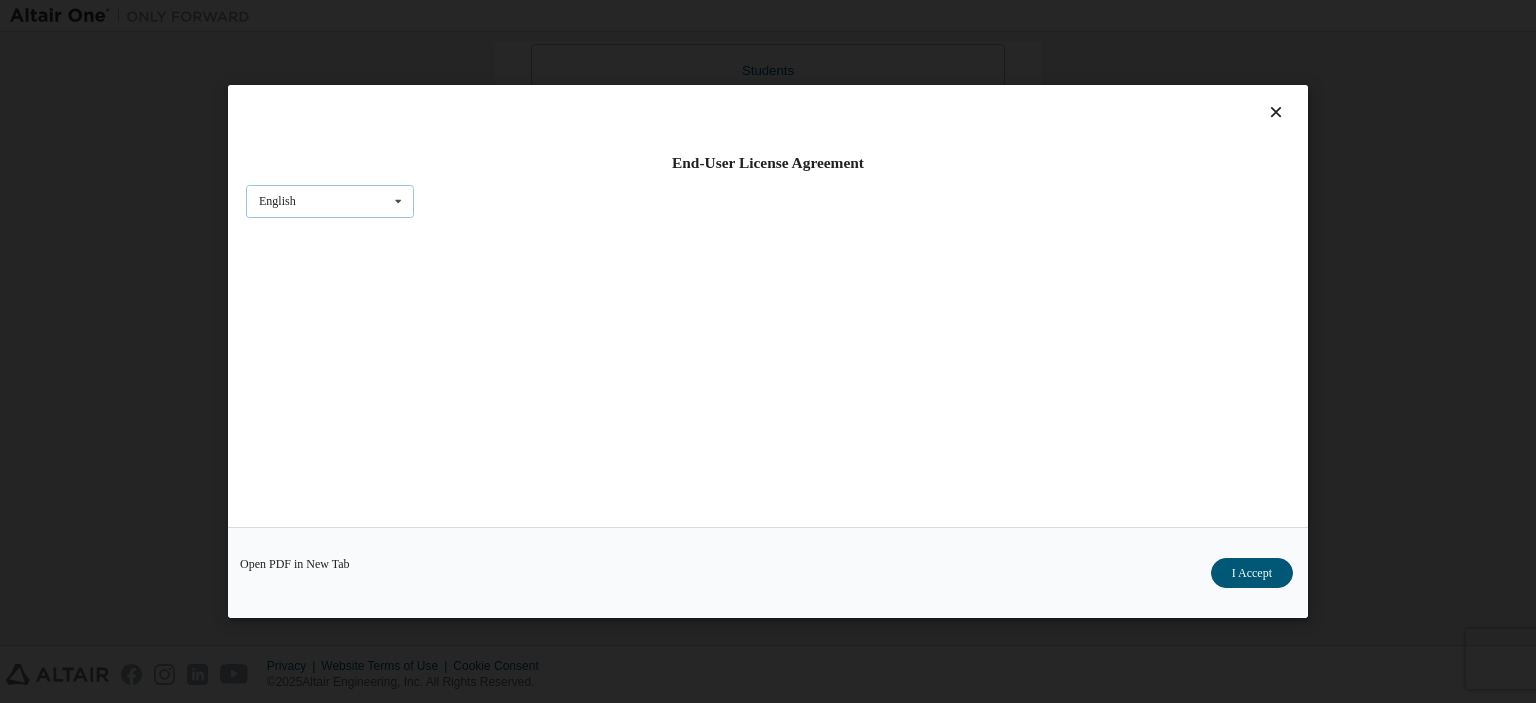 click at bounding box center [398, 201] 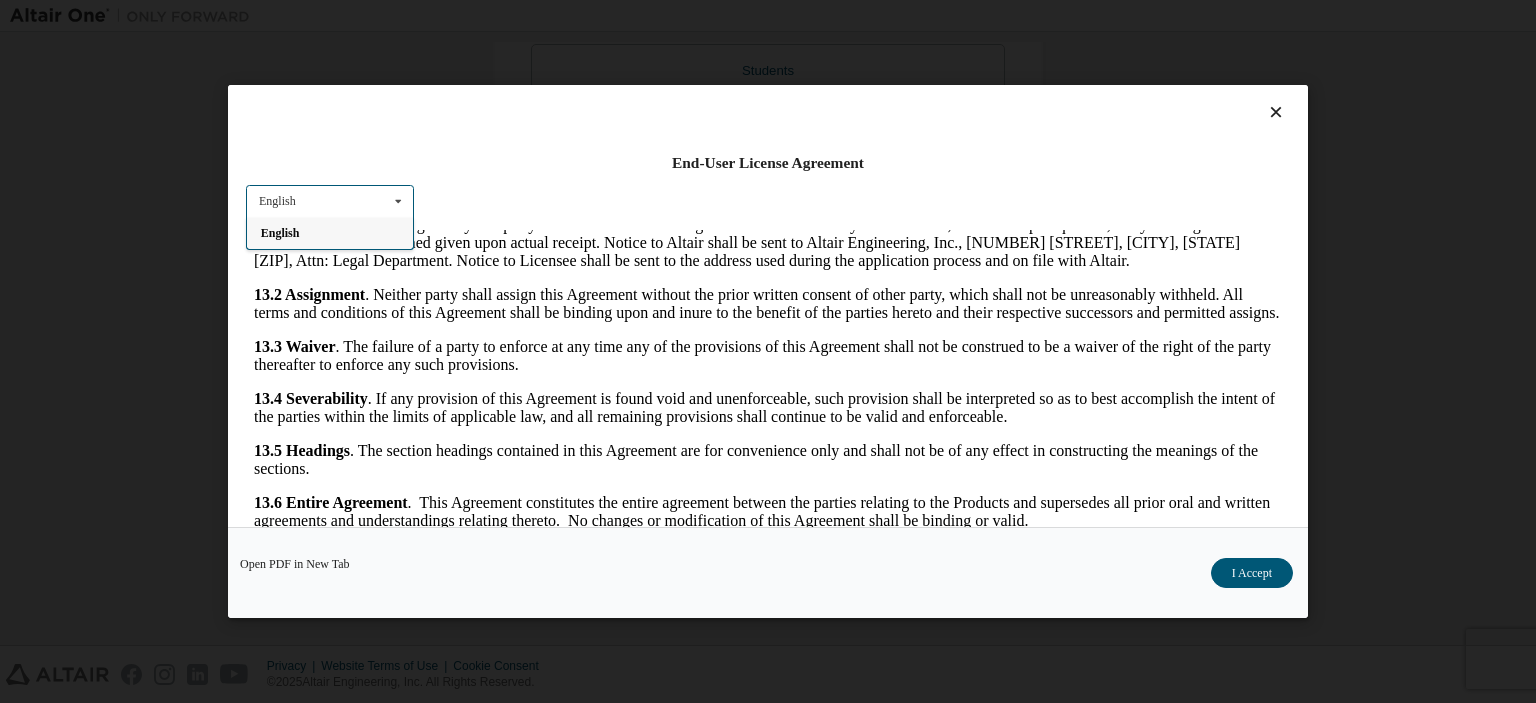 scroll, scrollTop: 3352, scrollLeft: 0, axis: vertical 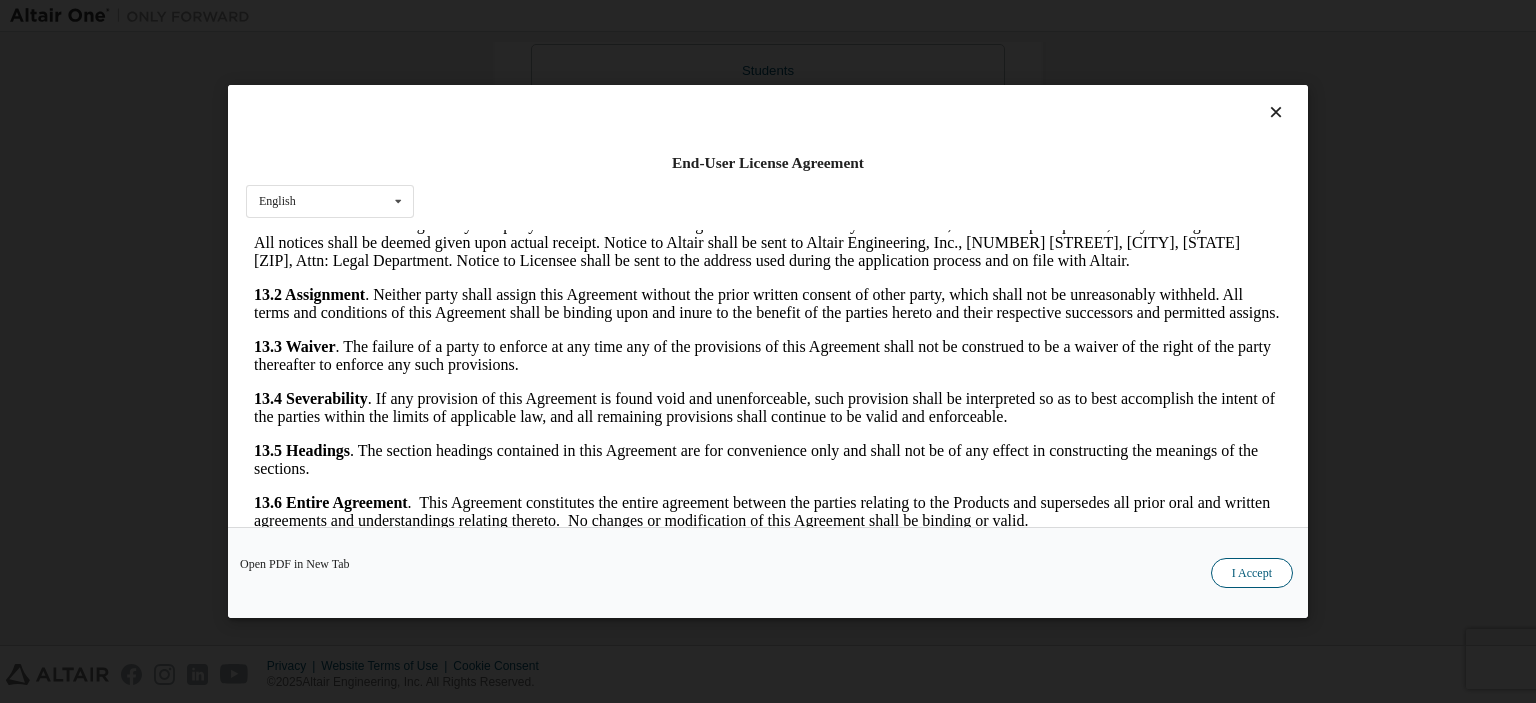 click on "I Accept" at bounding box center [1252, 573] 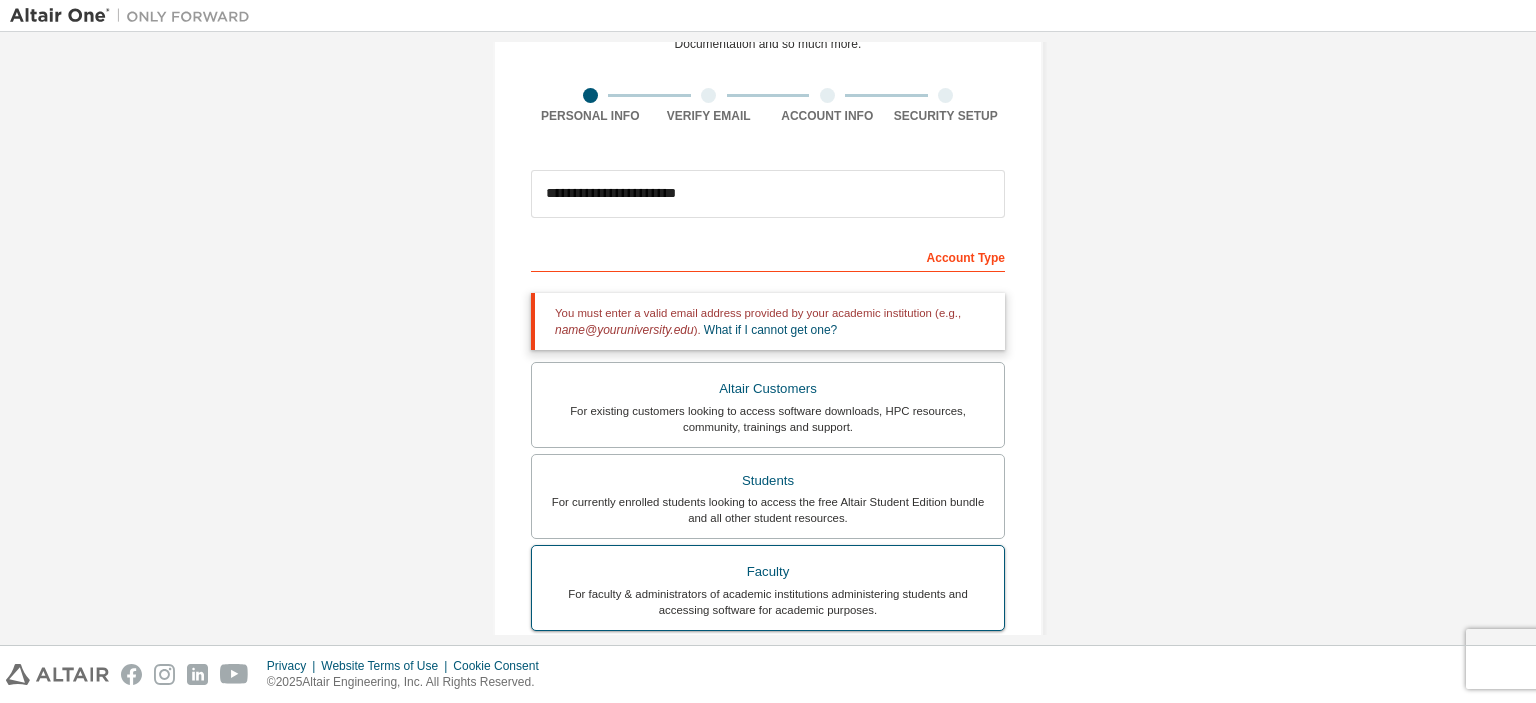 scroll, scrollTop: 95, scrollLeft: 0, axis: vertical 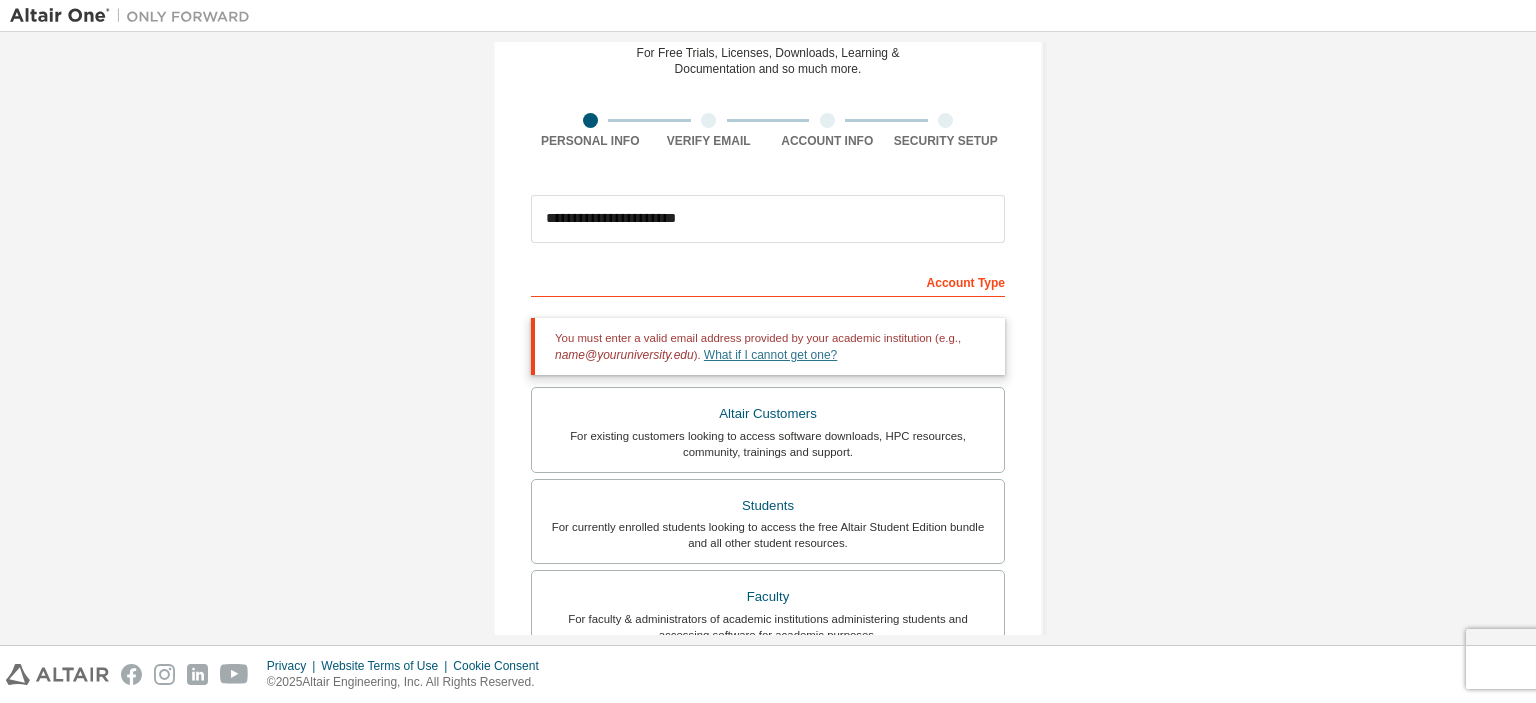 click on "What if I cannot get one?" at bounding box center (770, 355) 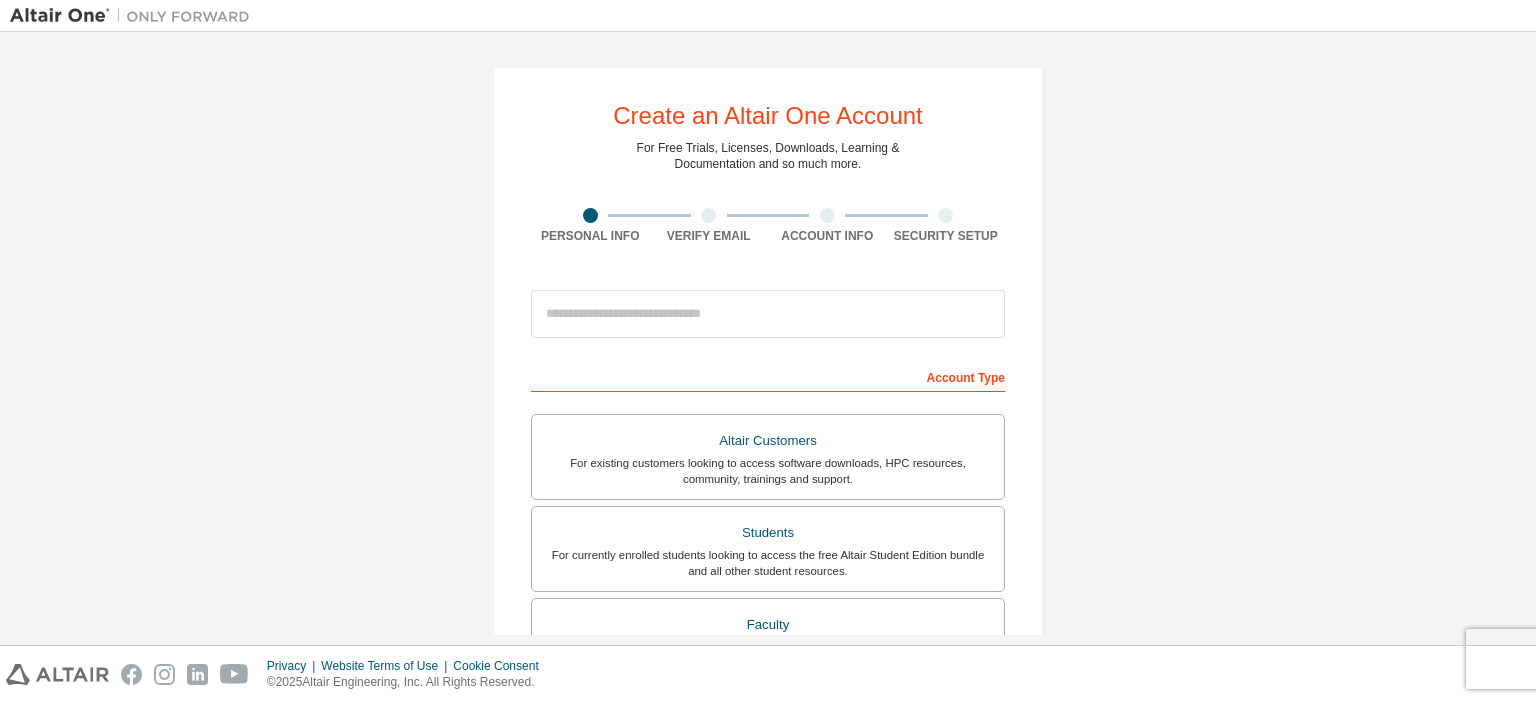 scroll, scrollTop: 0, scrollLeft: 0, axis: both 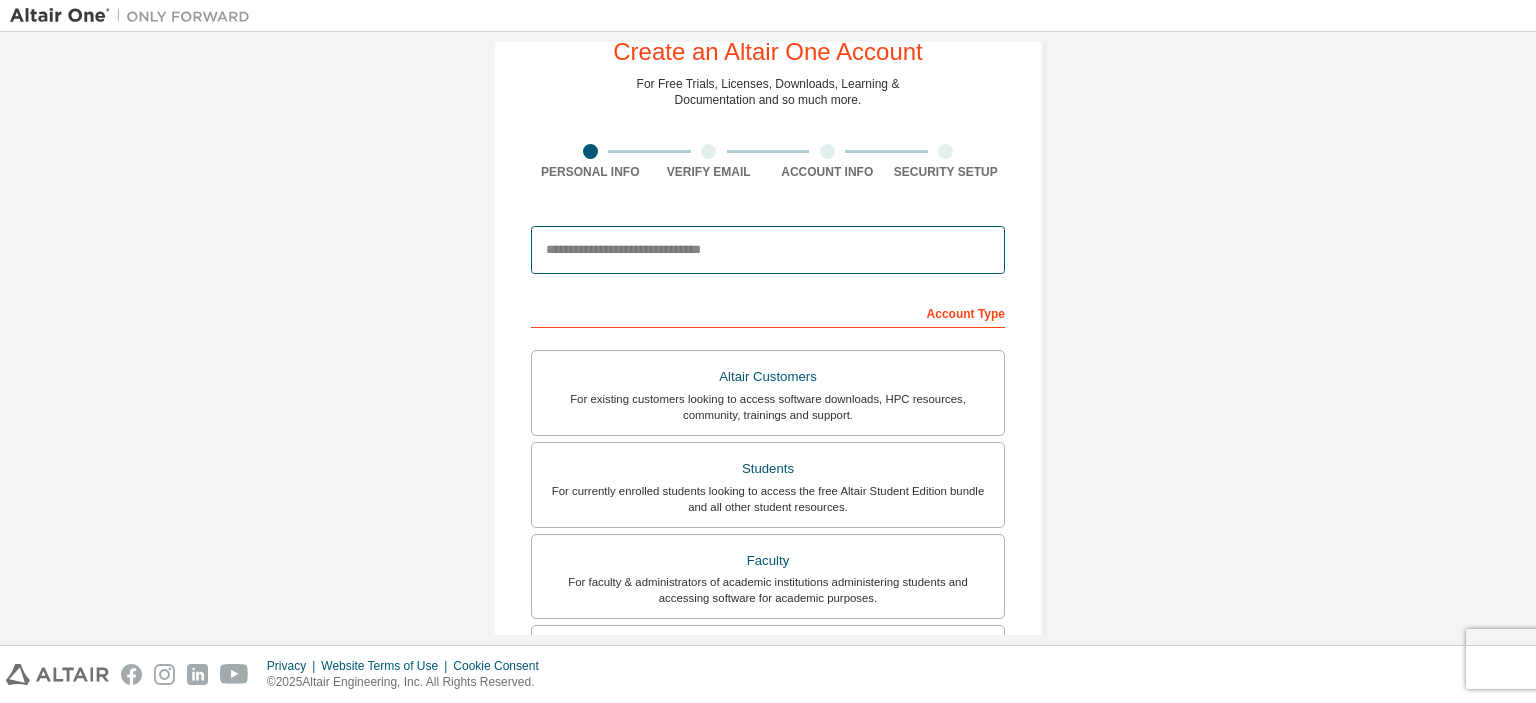 click at bounding box center (768, 250) 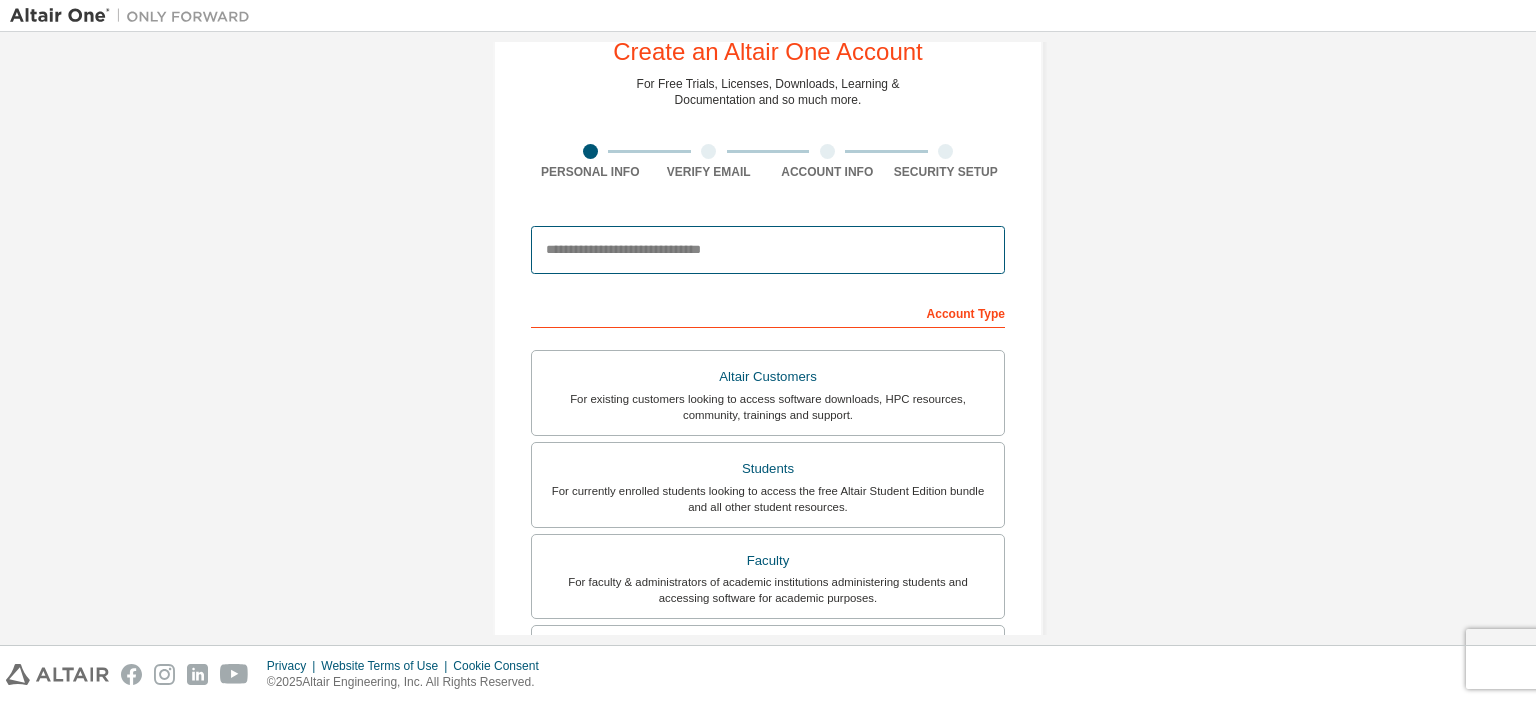type on "**********" 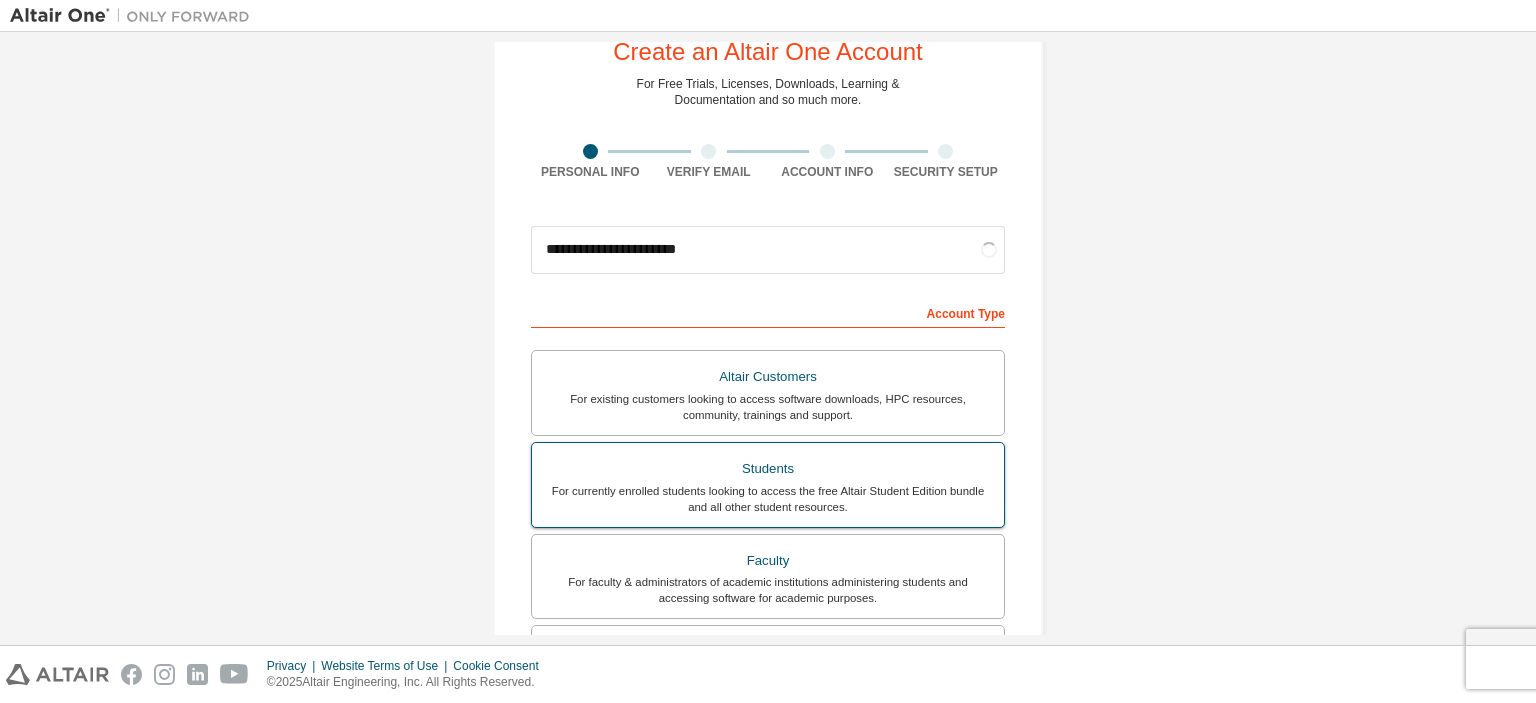 click on "Students For currently enrolled students looking to access the free Altair Student Edition bundle and all other student resources." at bounding box center (768, 485) 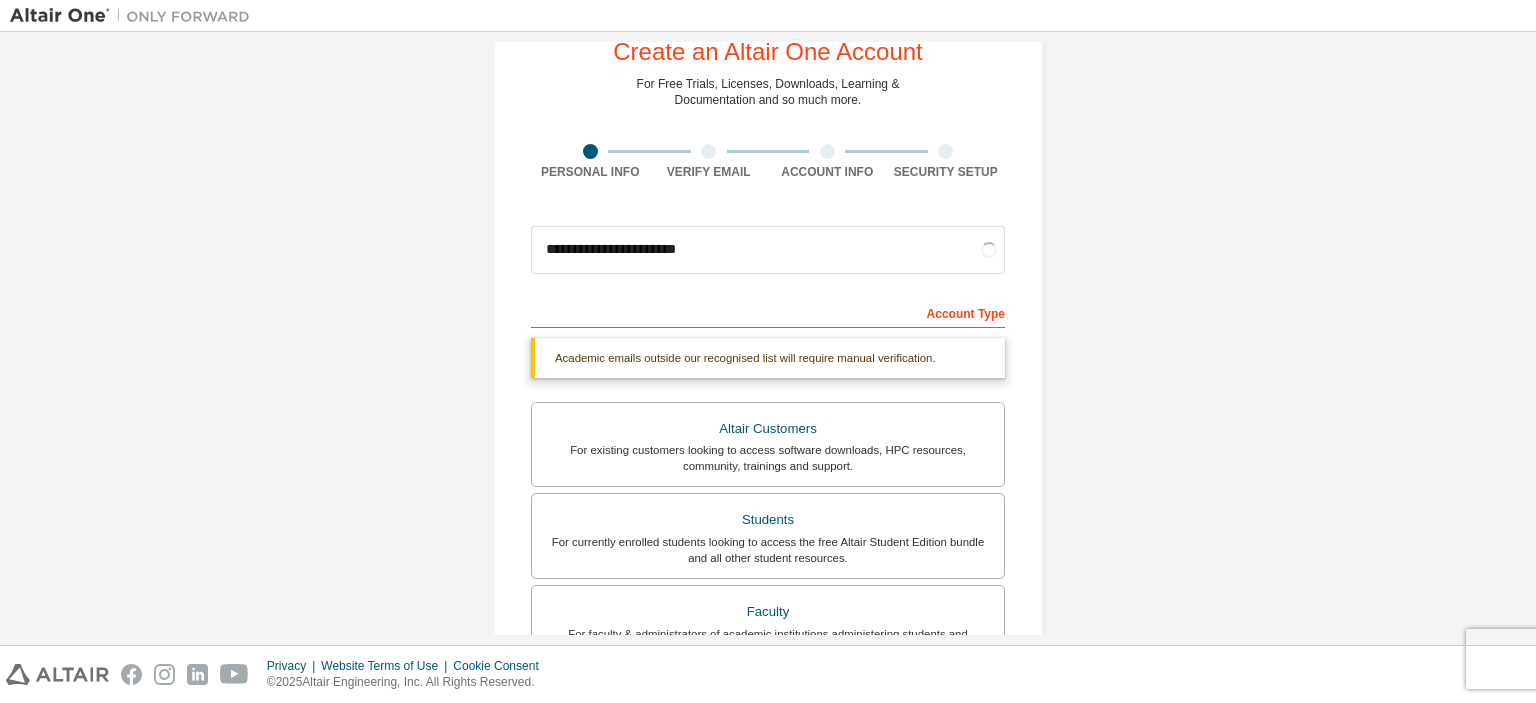 click on "Account Type" at bounding box center (768, 312) 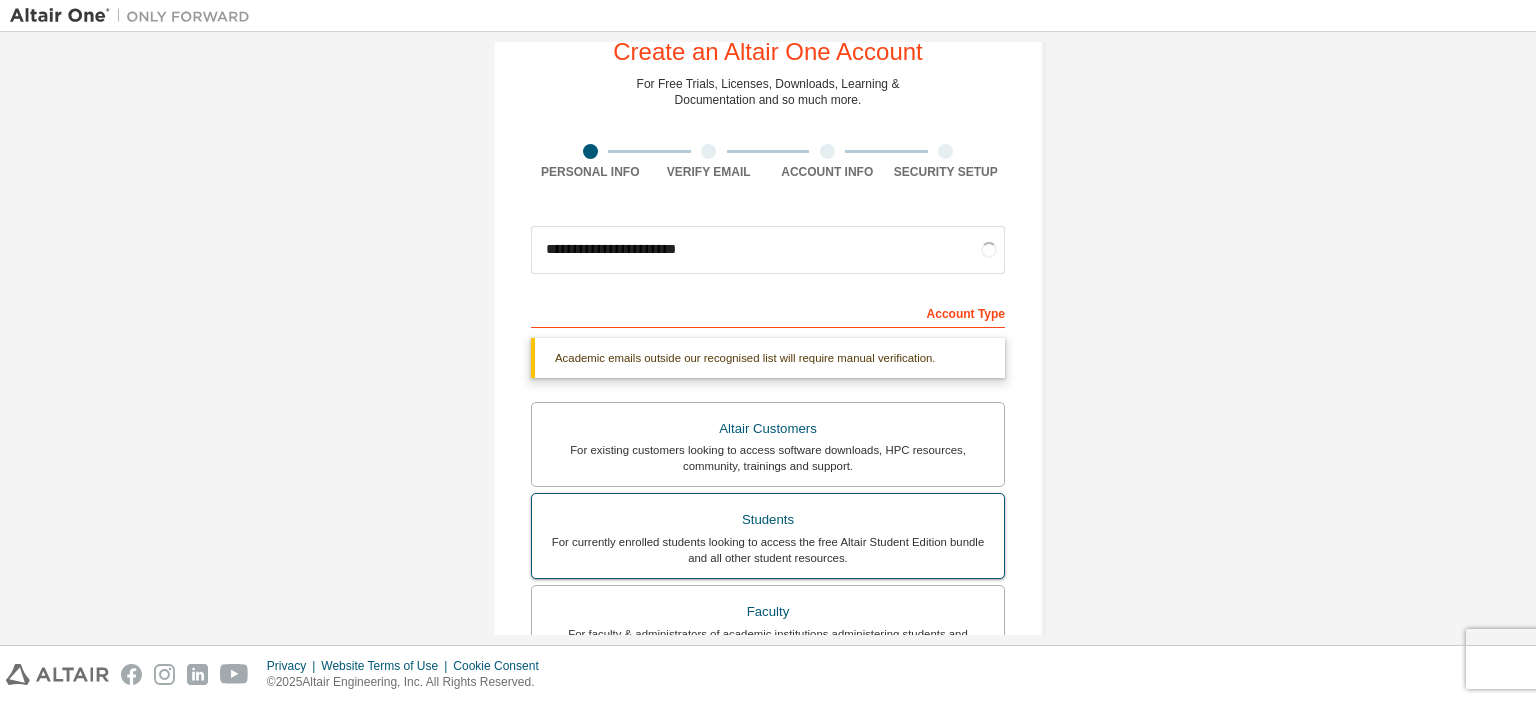 click on "For currently enrolled students looking to access the free Altair Student Edition bundle and all other student resources." at bounding box center (768, 550) 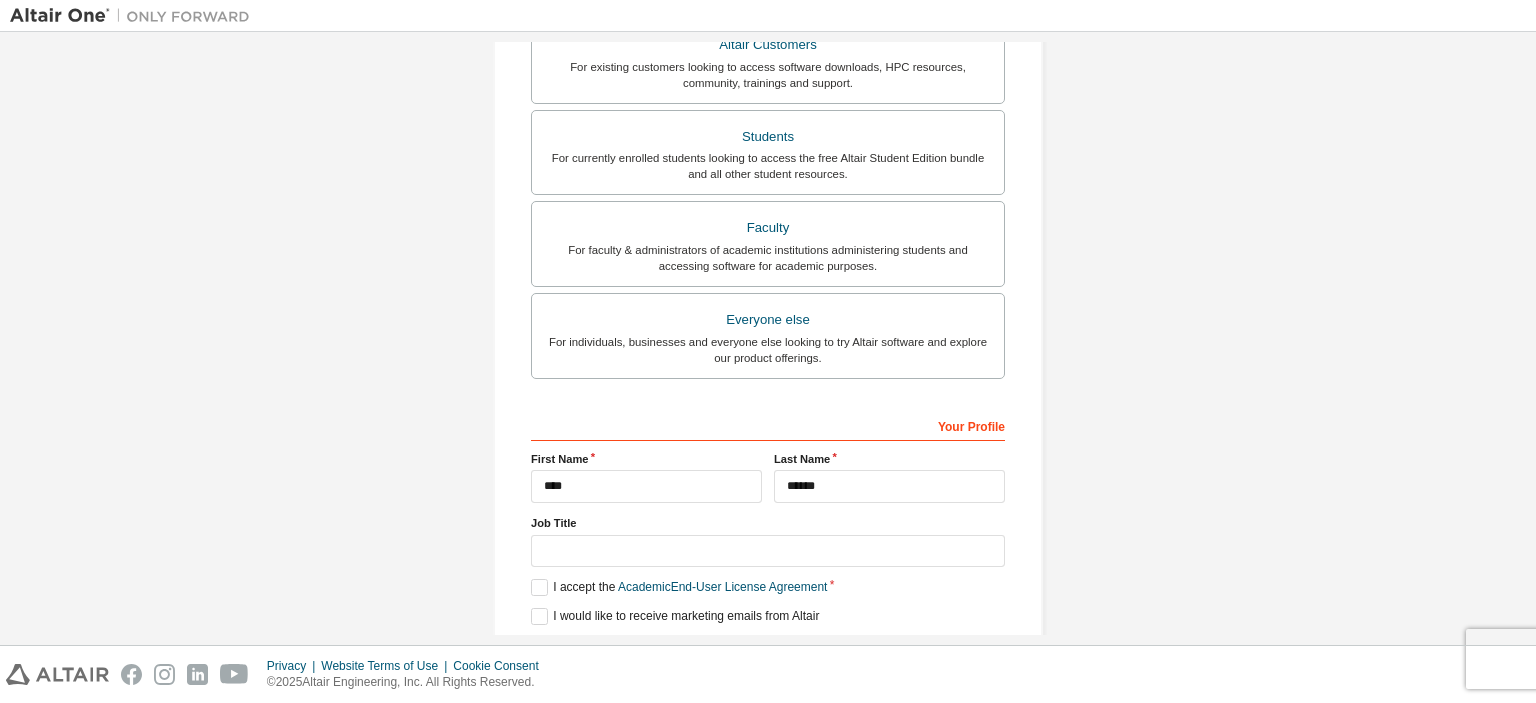 scroll, scrollTop: 530, scrollLeft: 0, axis: vertical 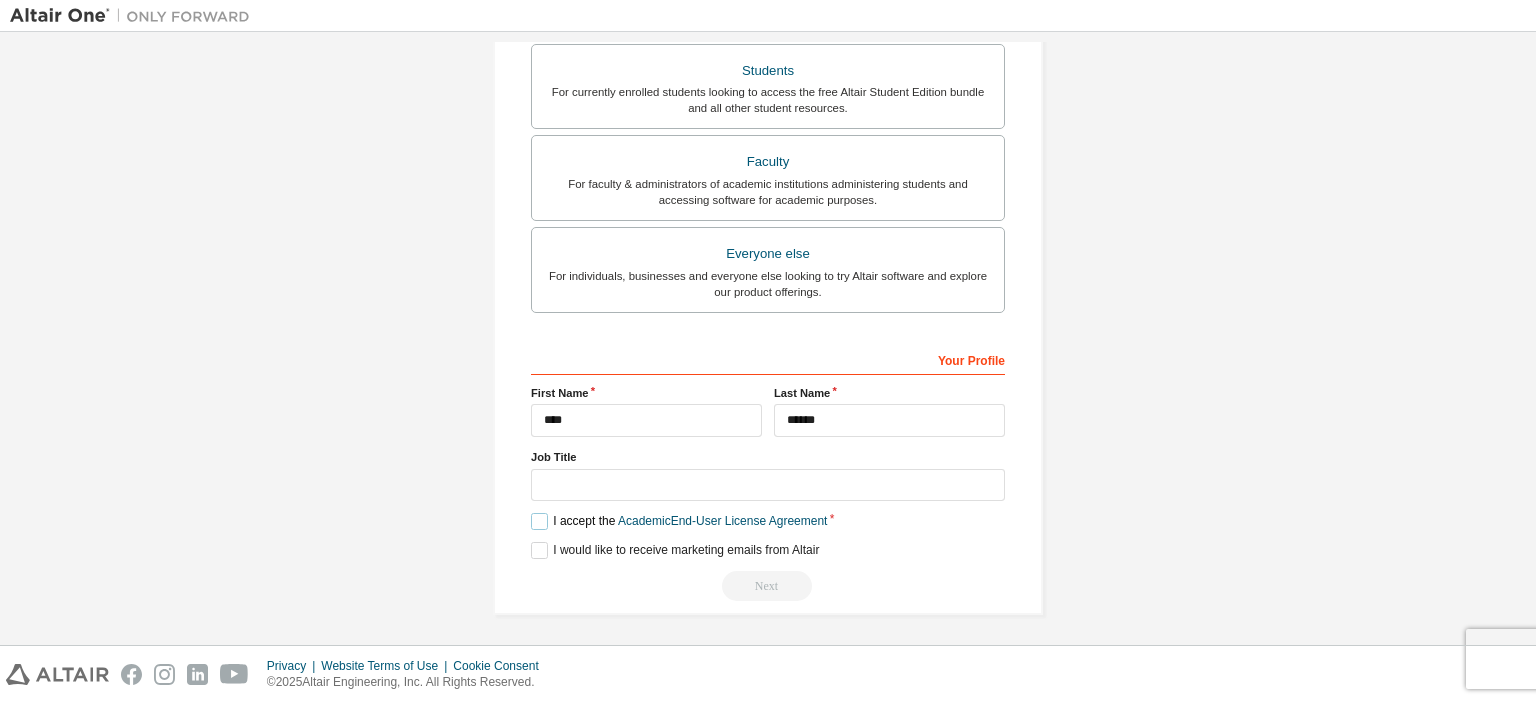 click on "I accept the   Academic   End-User License Agreement" at bounding box center [679, 521] 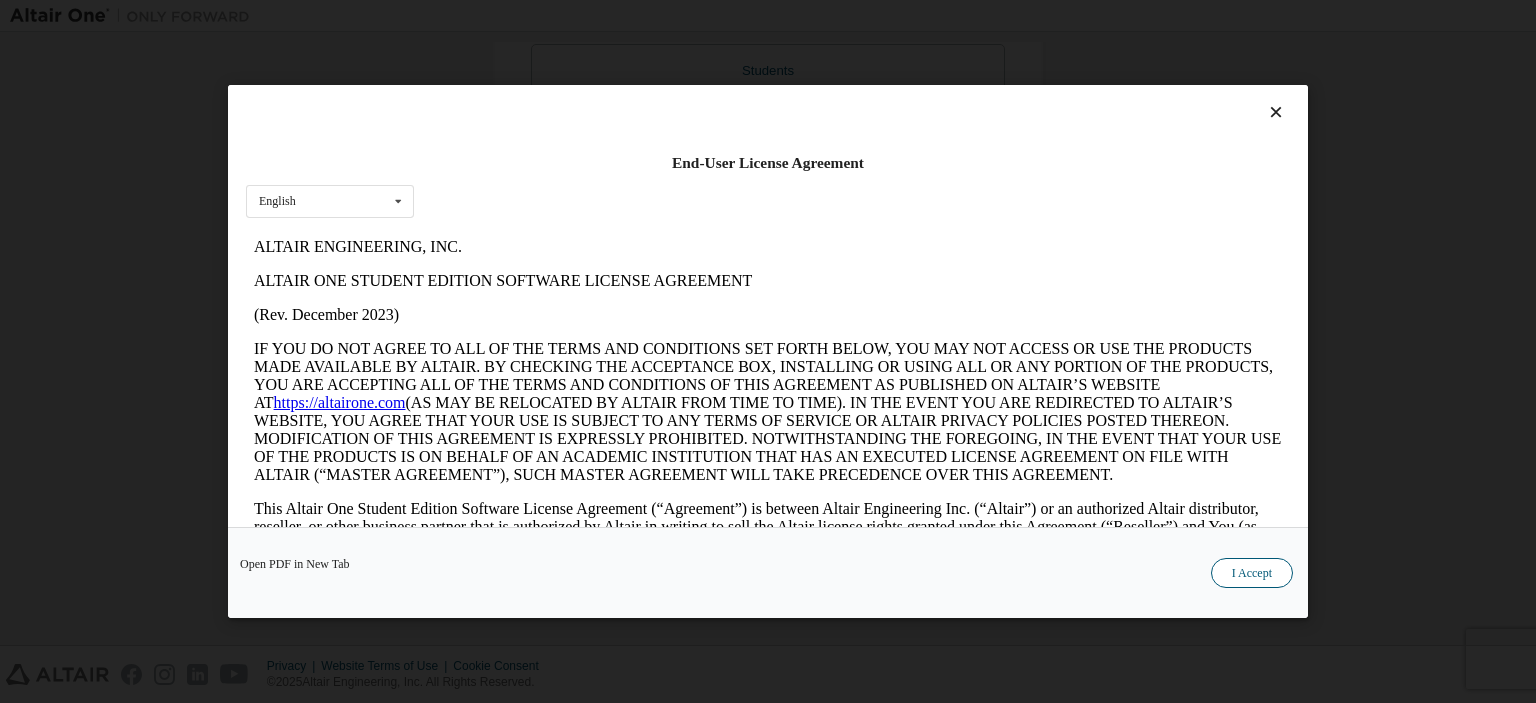 scroll, scrollTop: 0, scrollLeft: 0, axis: both 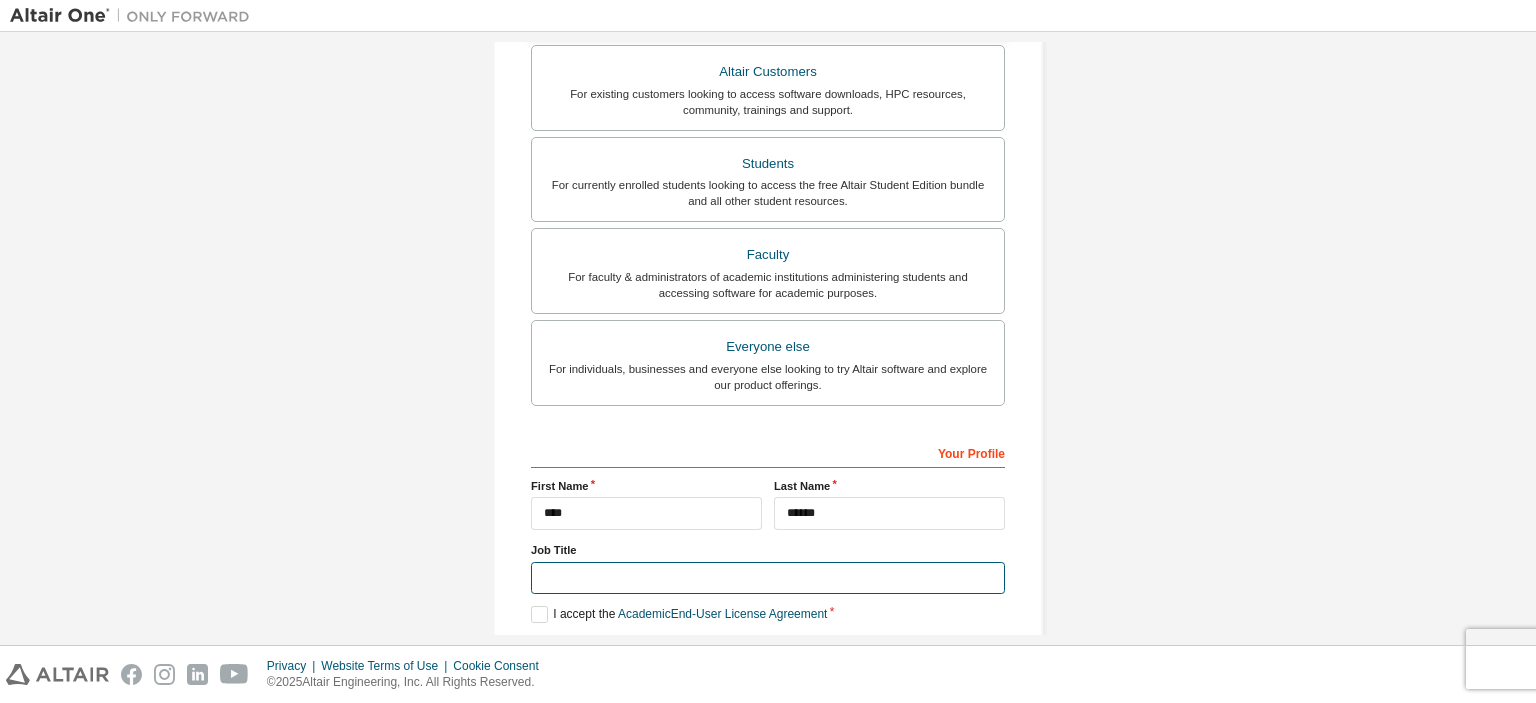 click at bounding box center [768, 578] 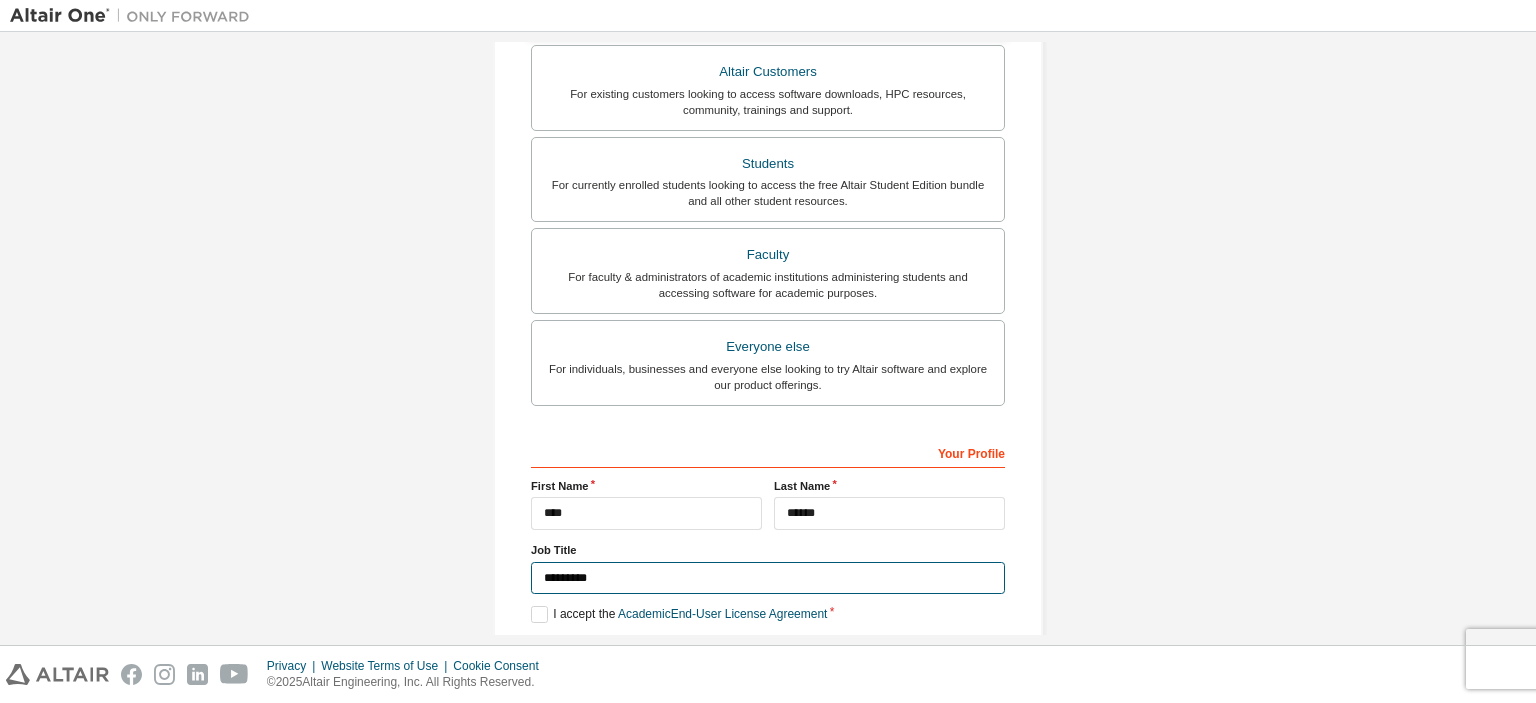 scroll, scrollTop: 530, scrollLeft: 0, axis: vertical 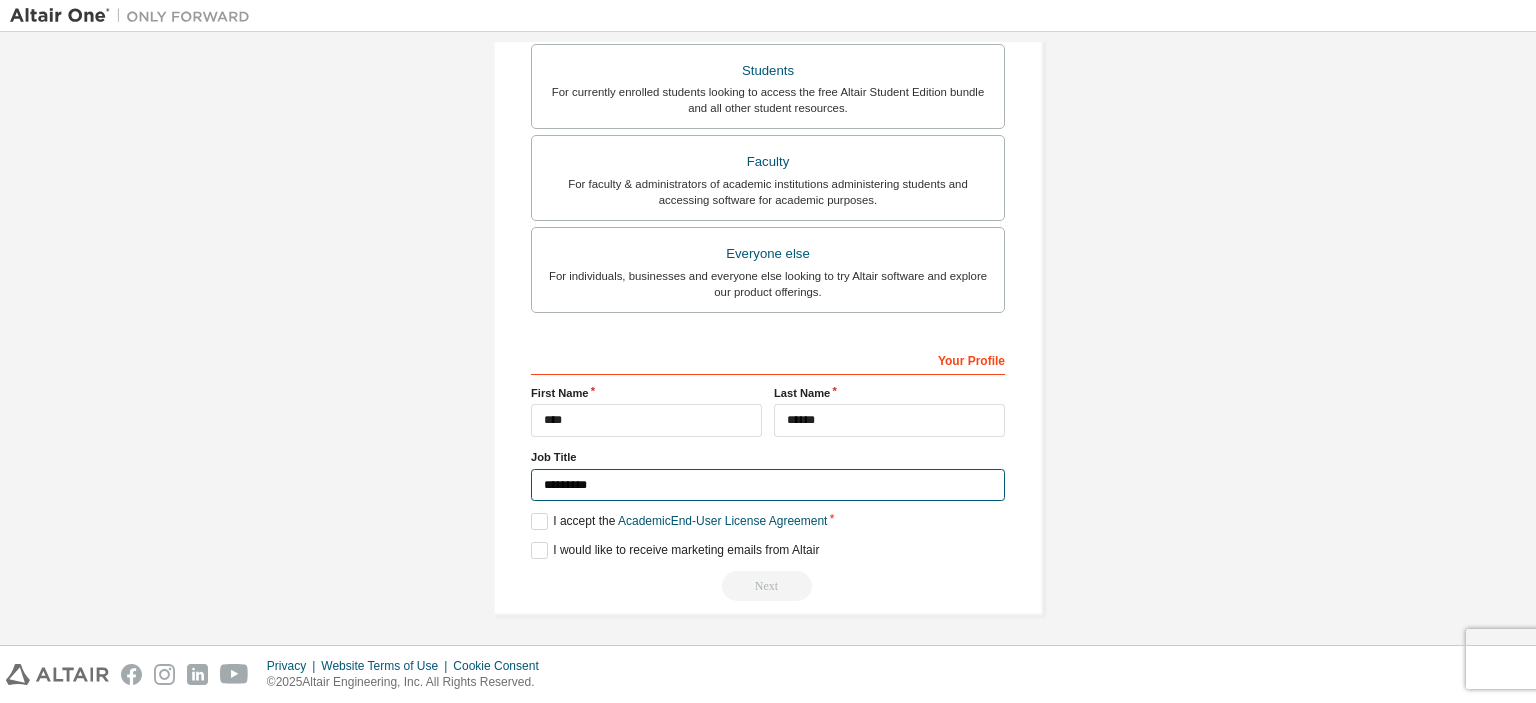 type on "*********" 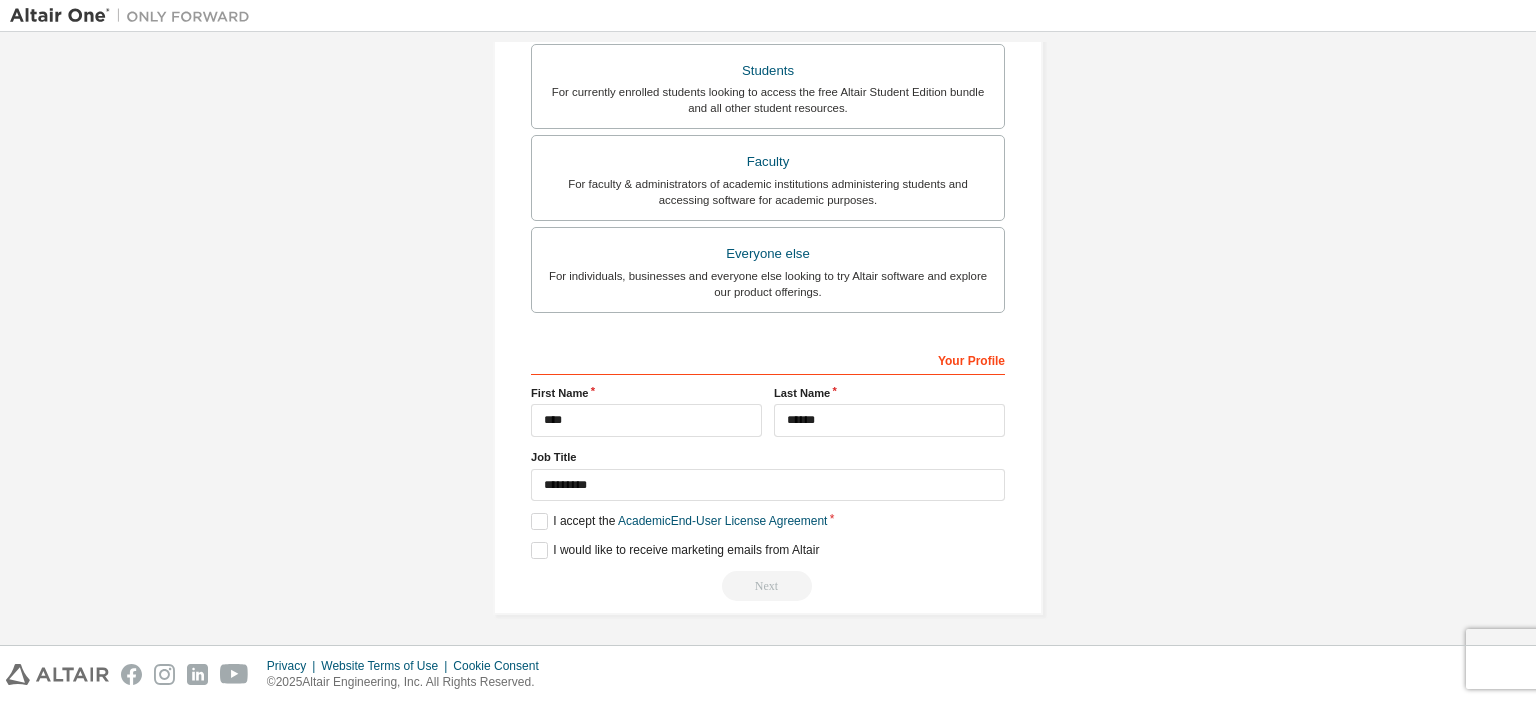 click on "Next" at bounding box center [768, 586] 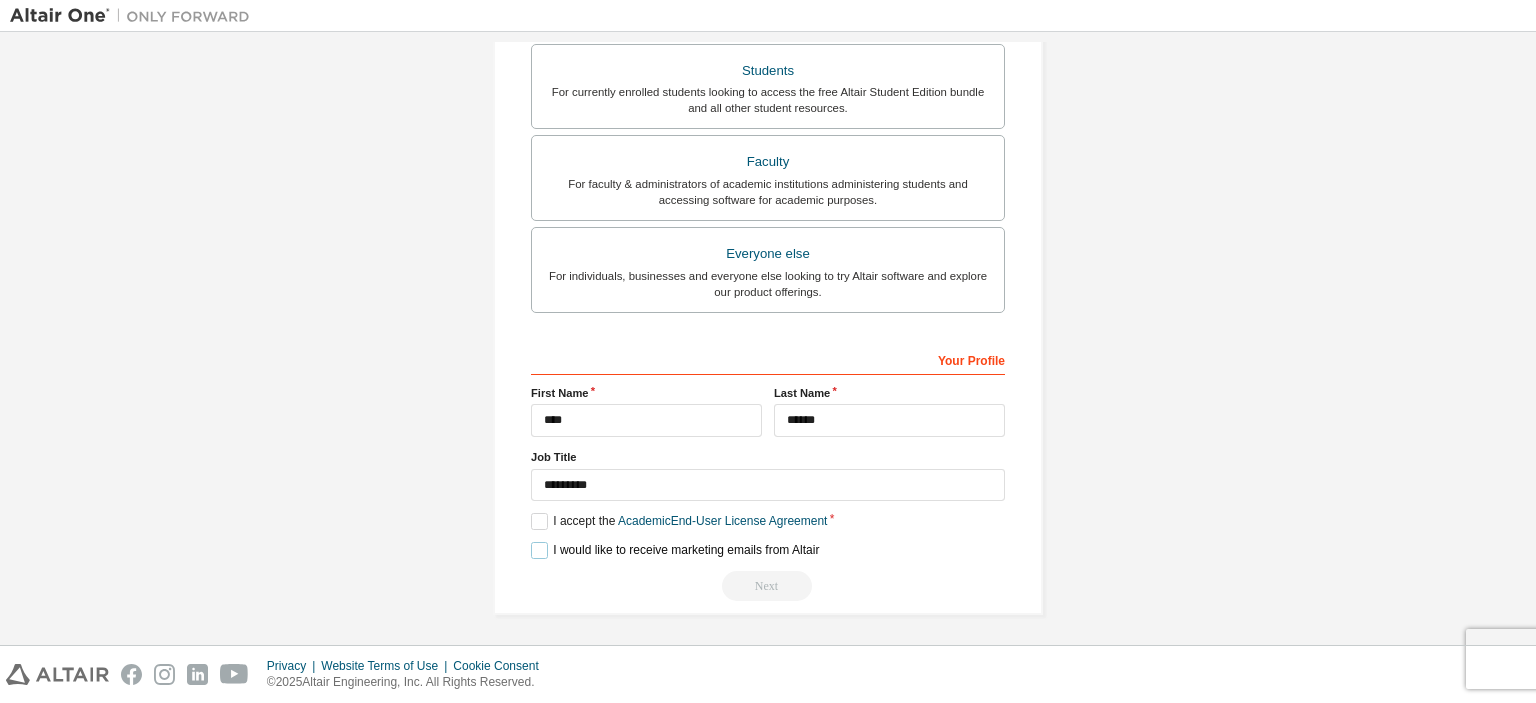 click on "I would like to receive marketing emails from Altair" at bounding box center (675, 550) 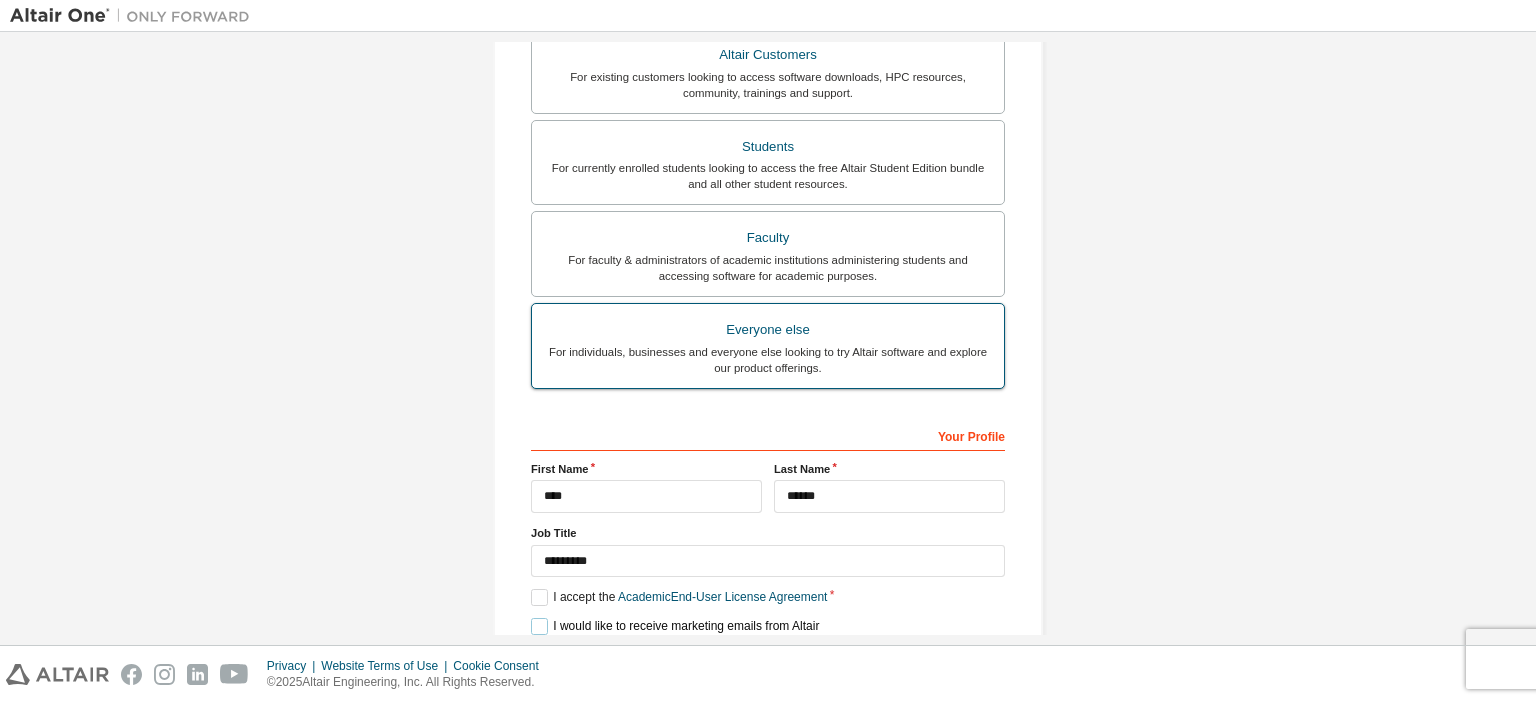 scroll, scrollTop: 450, scrollLeft: 0, axis: vertical 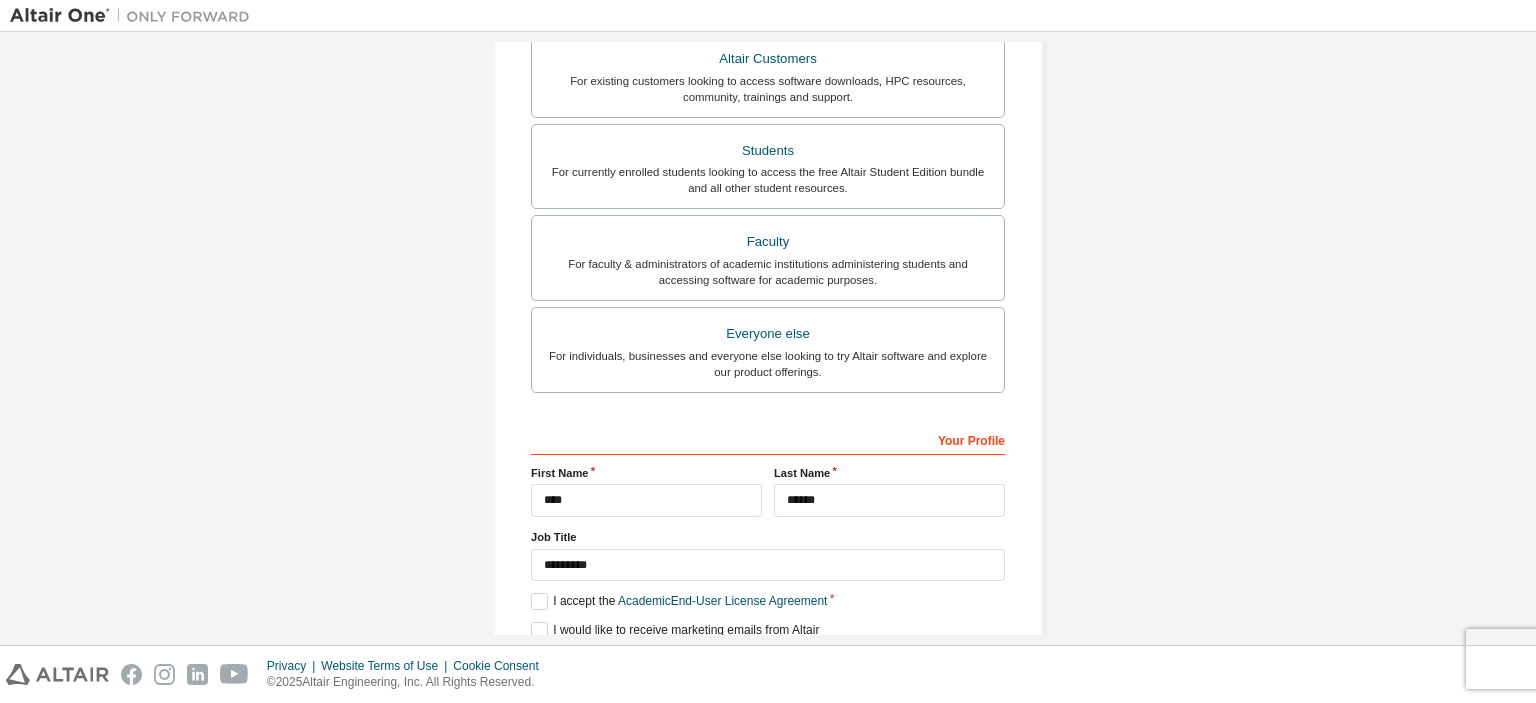 click on "Your Profile" at bounding box center [768, 439] 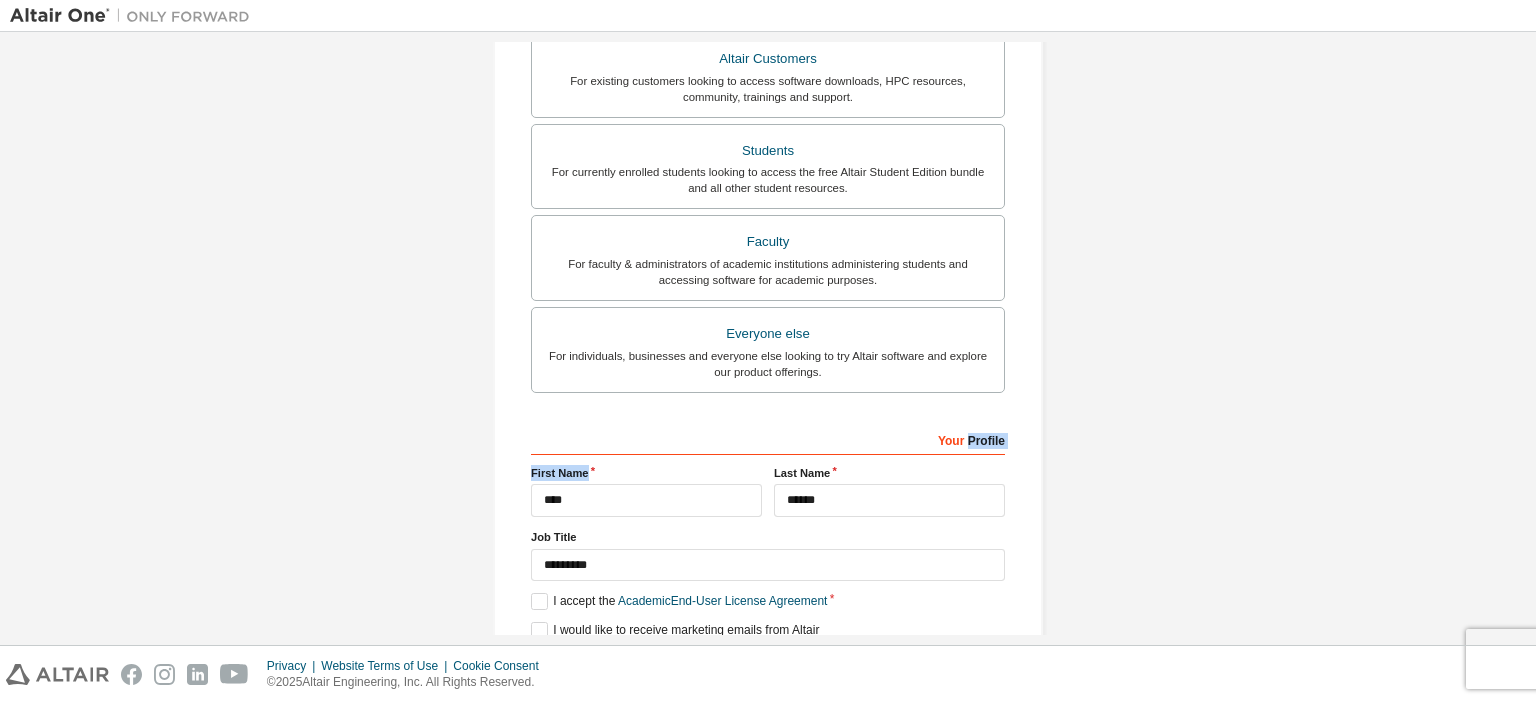 drag, startPoint x: 962, startPoint y: 434, endPoint x: 712, endPoint y: 518, distance: 263.7347 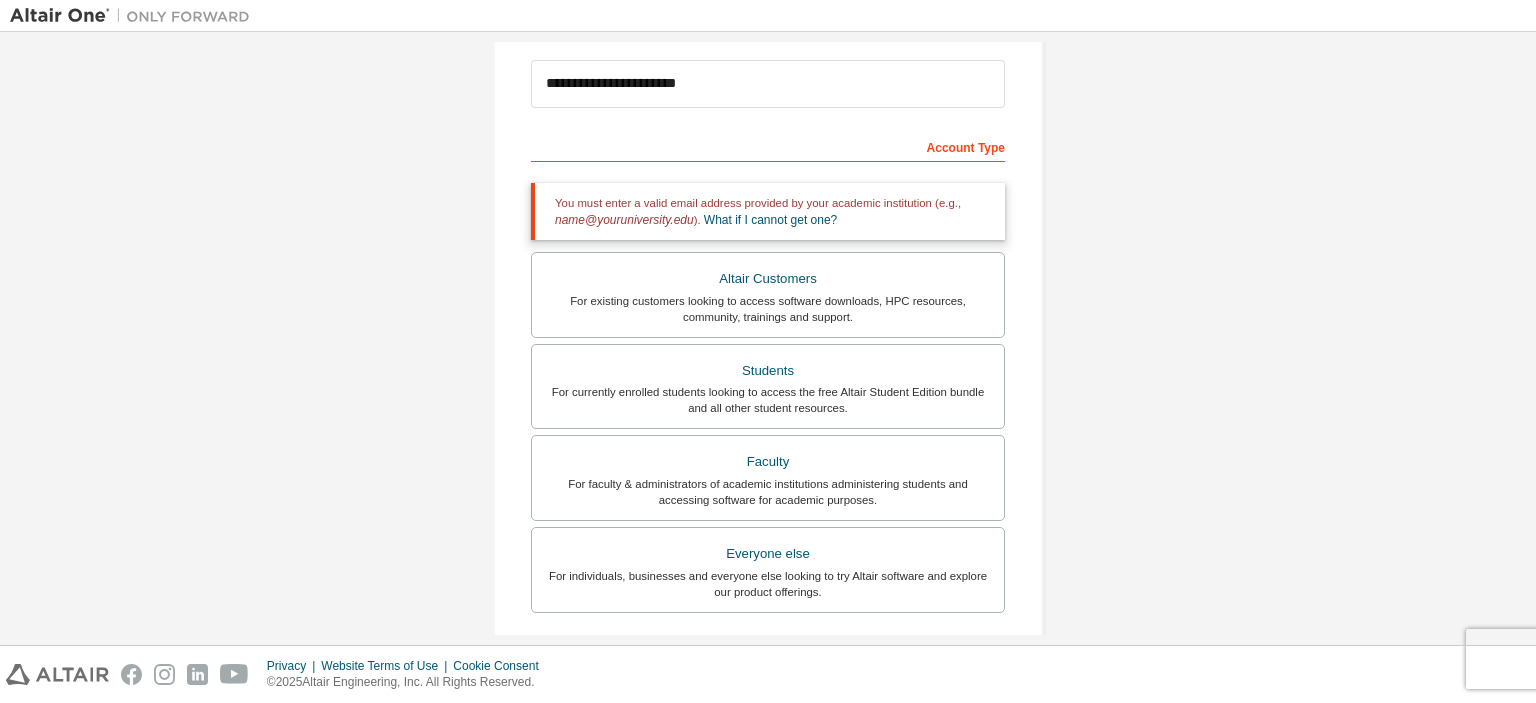 scroll, scrollTop: 229, scrollLeft: 0, axis: vertical 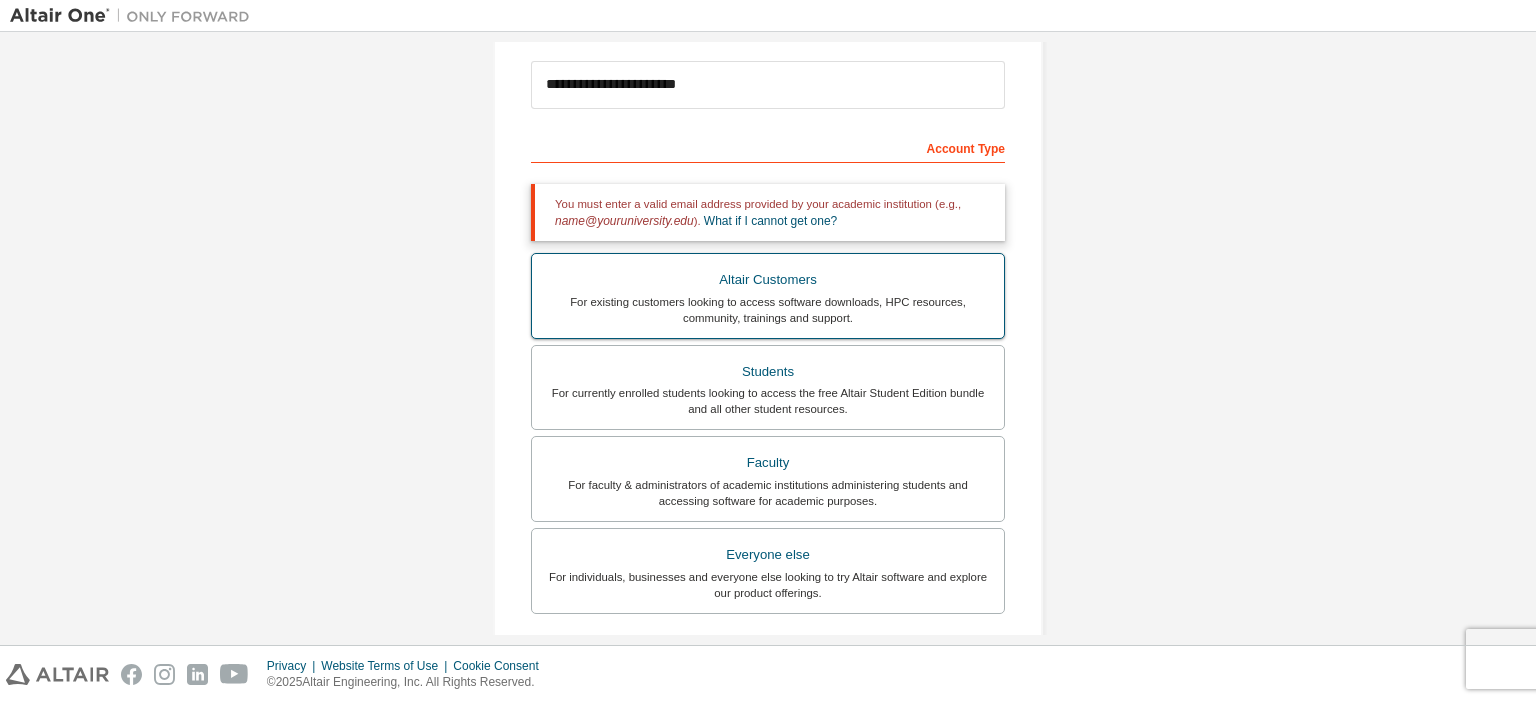 click on "Altair Customers" at bounding box center [768, 280] 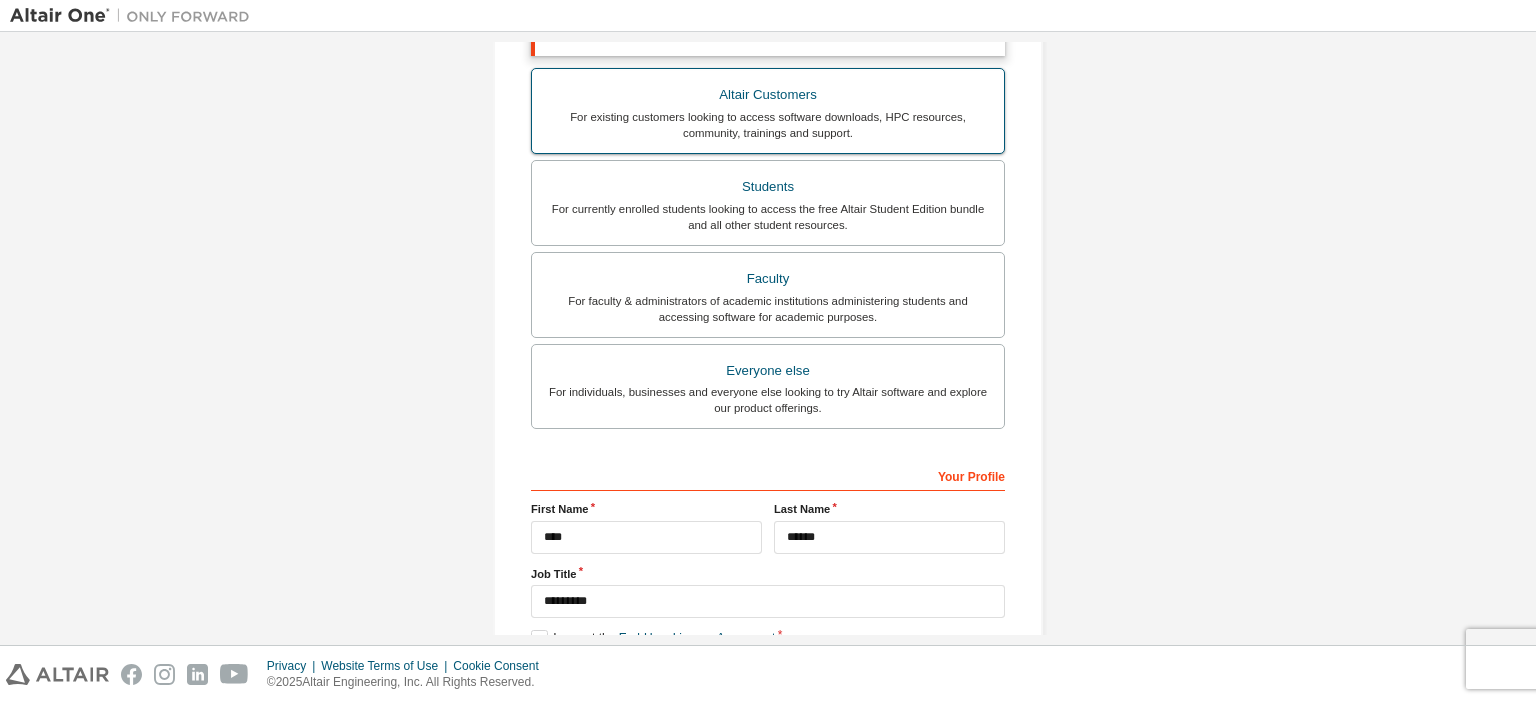 scroll, scrollTop: 611, scrollLeft: 0, axis: vertical 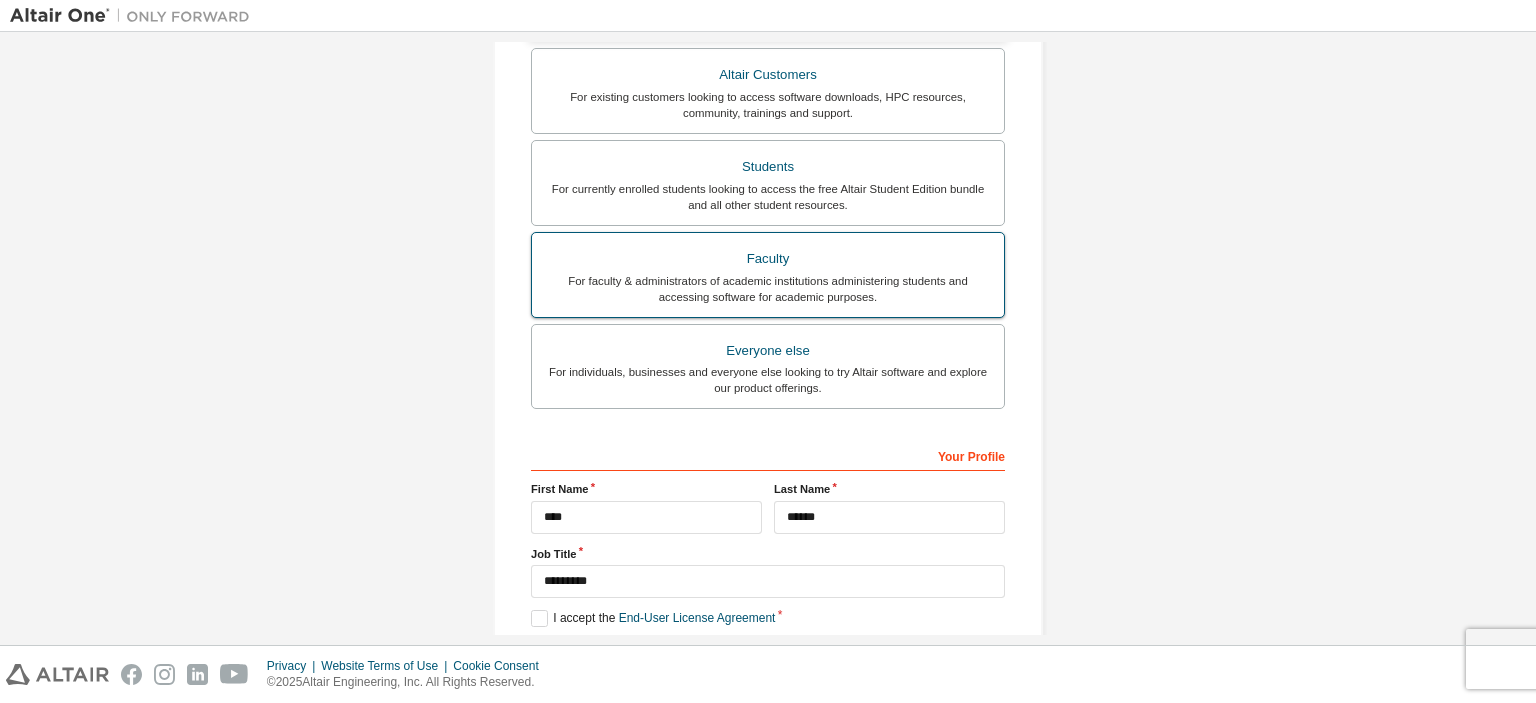 click on "Faculty" at bounding box center [768, 259] 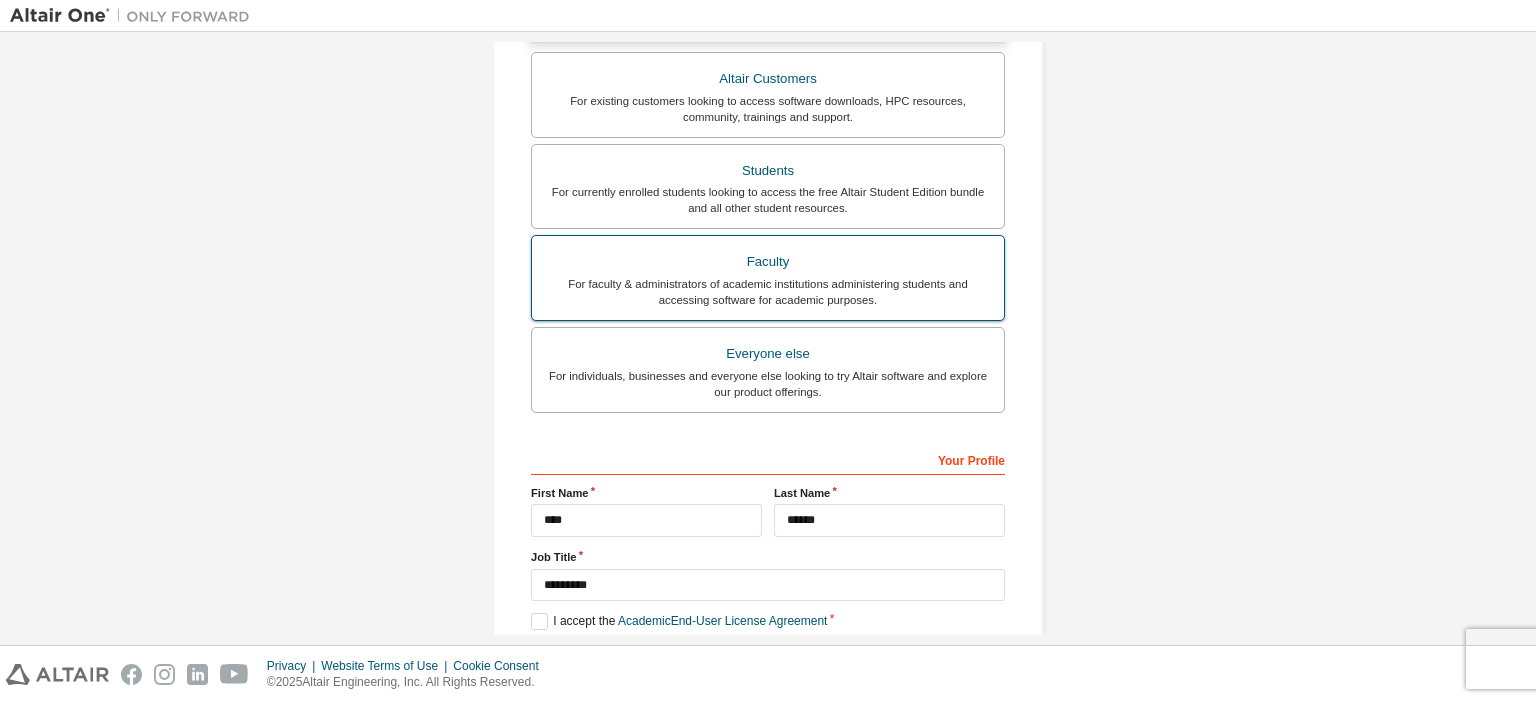 scroll, scrollTop: 415, scrollLeft: 0, axis: vertical 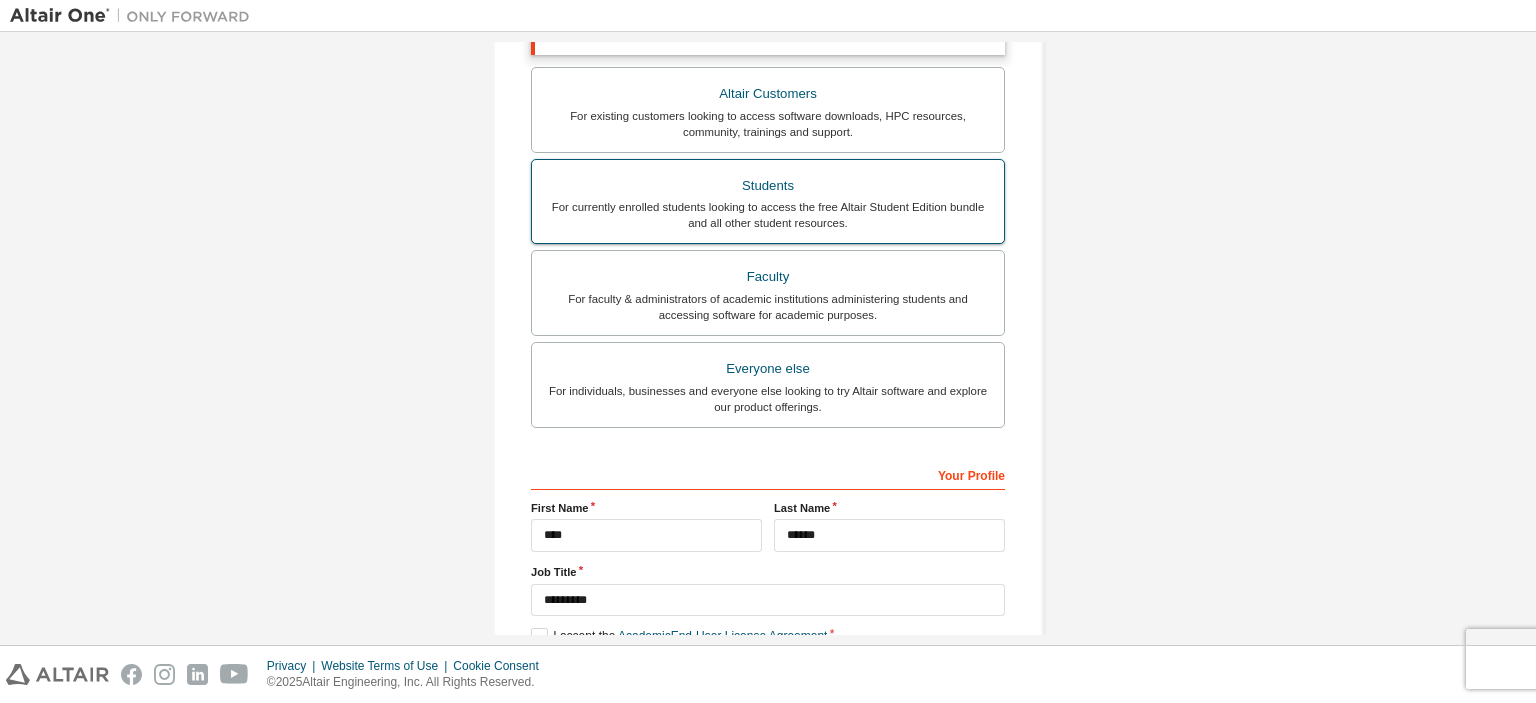 click on "Students" at bounding box center [768, 186] 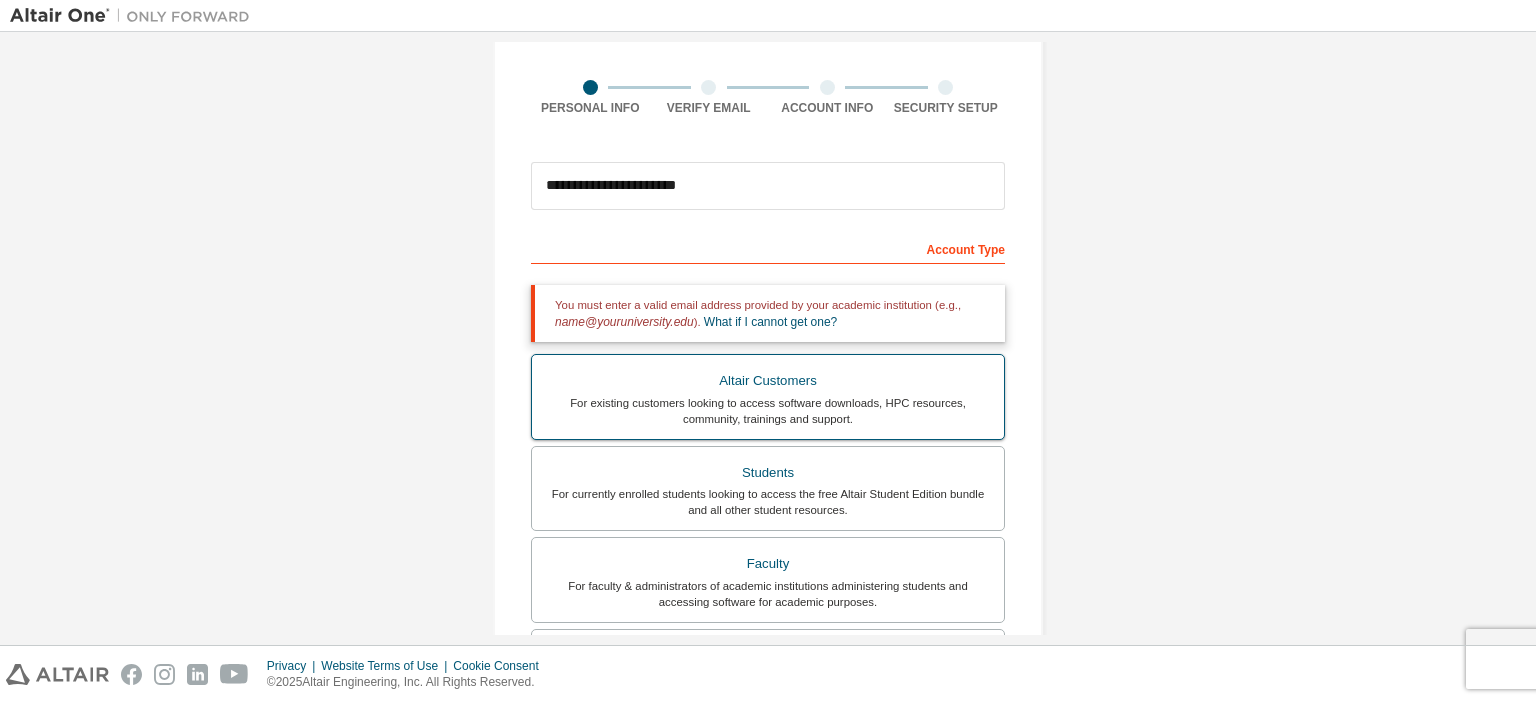 scroll, scrollTop: 0, scrollLeft: 0, axis: both 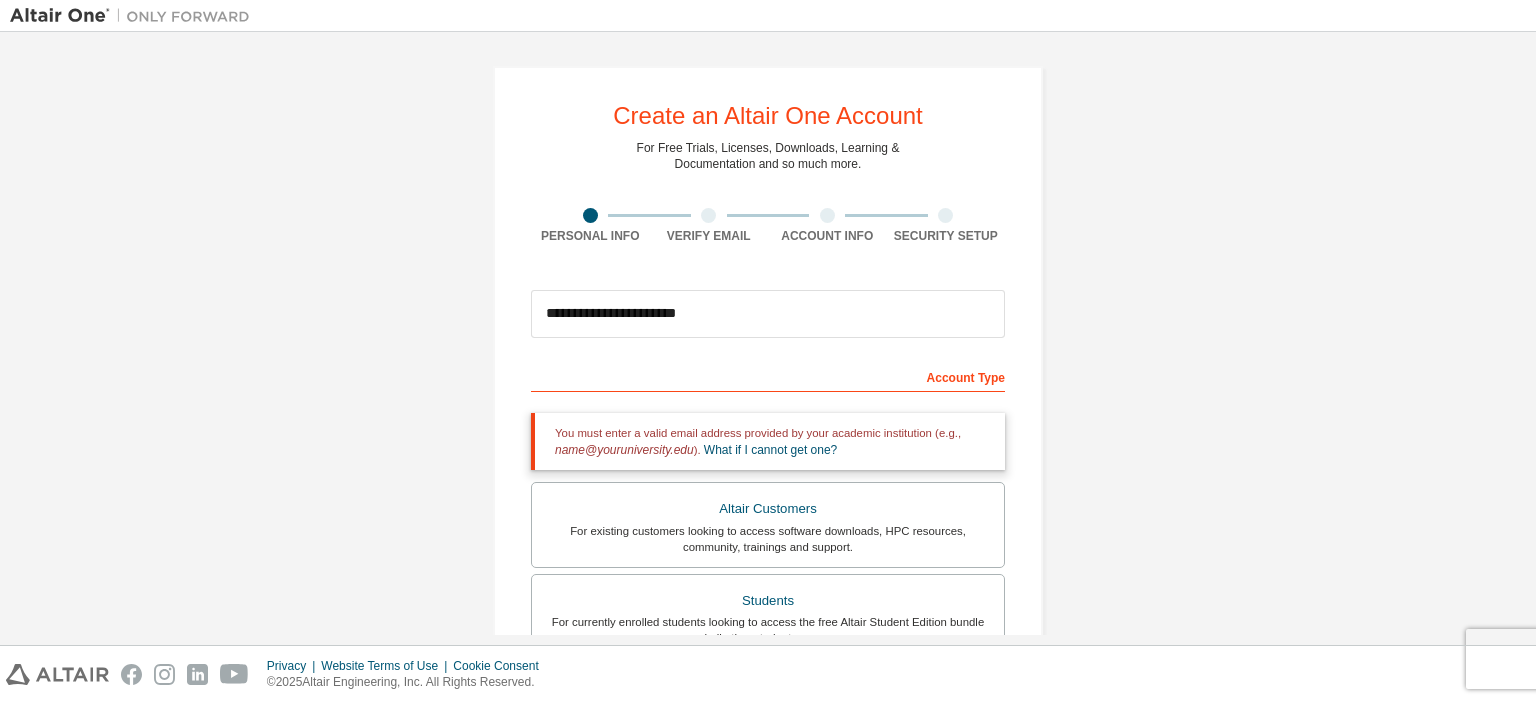 click at bounding box center [590, 215] 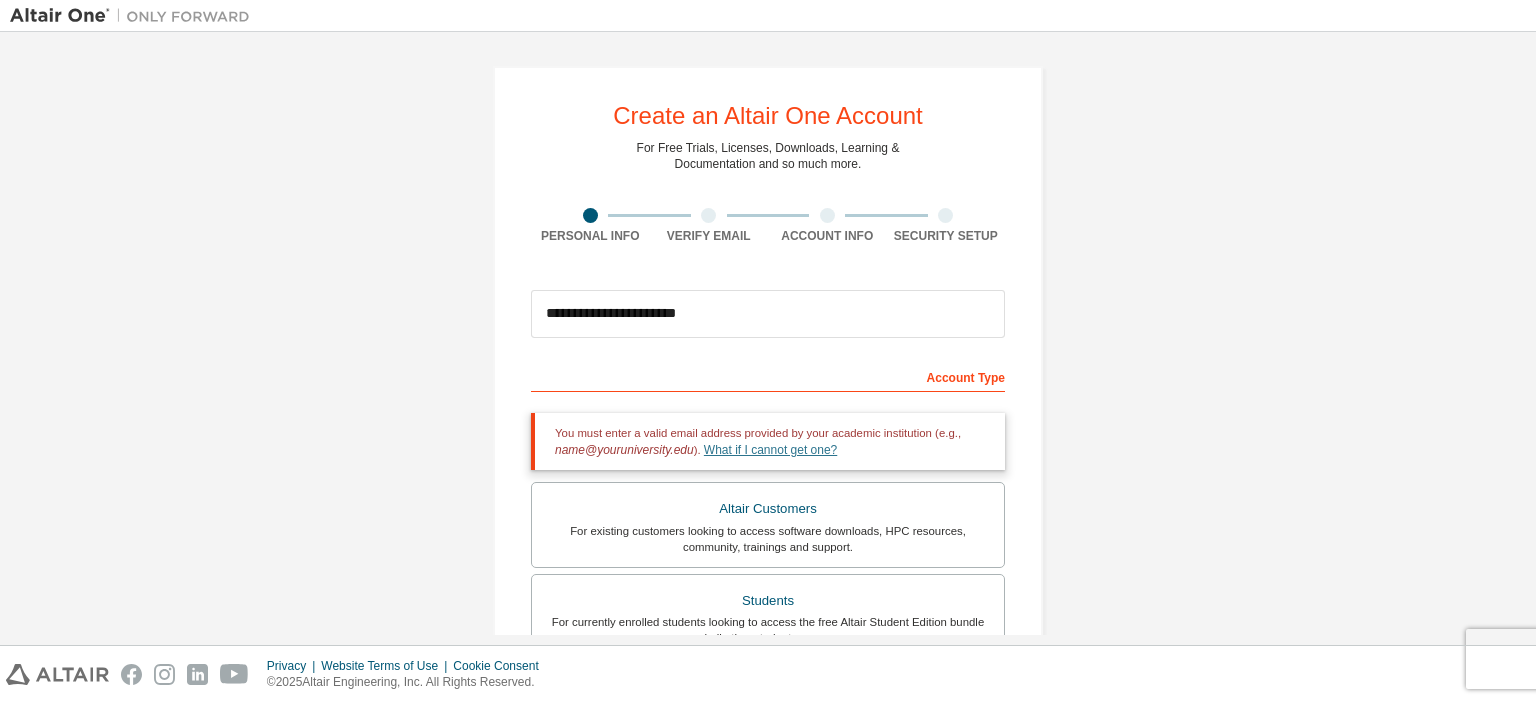 click on "What if I cannot get one?" at bounding box center (770, 450) 